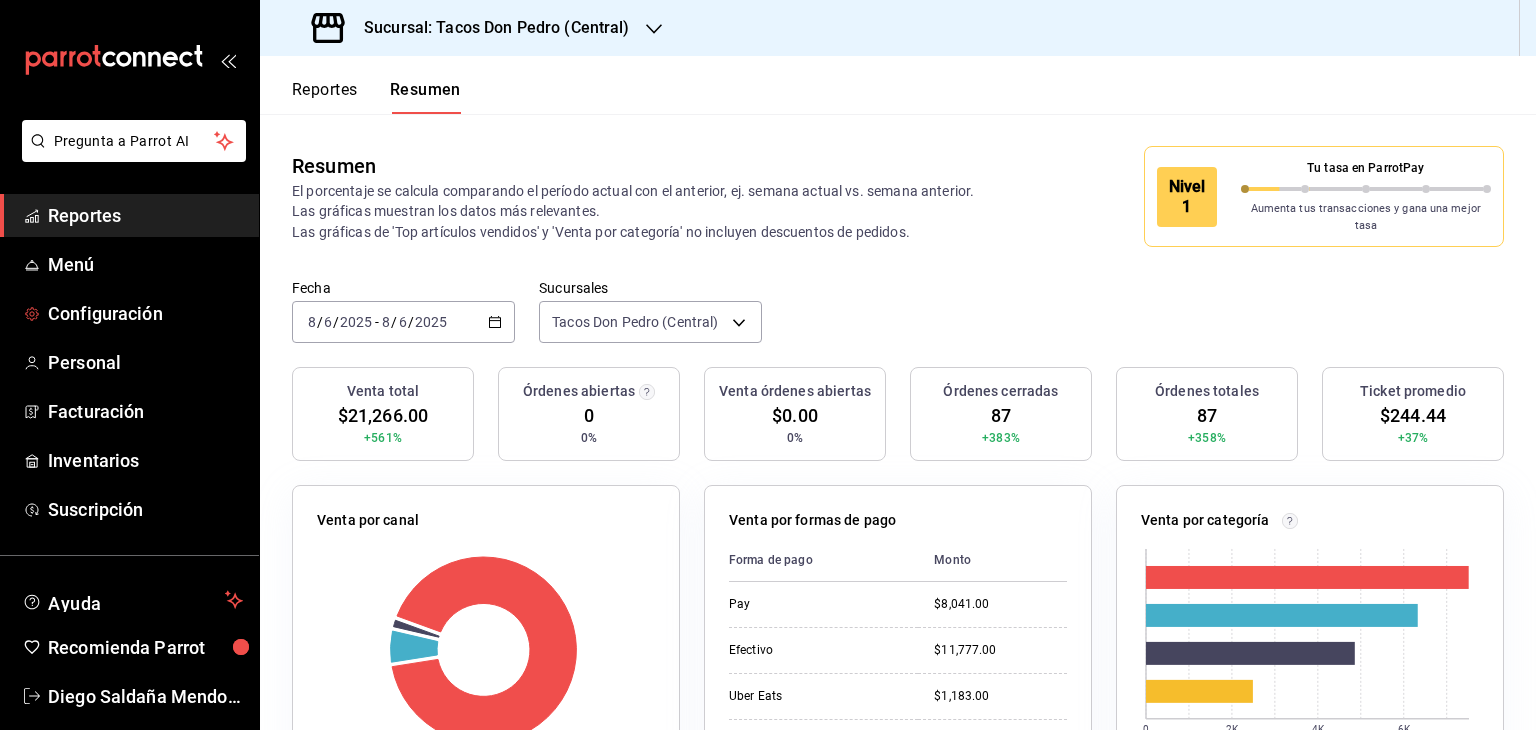 scroll, scrollTop: 0, scrollLeft: 0, axis: both 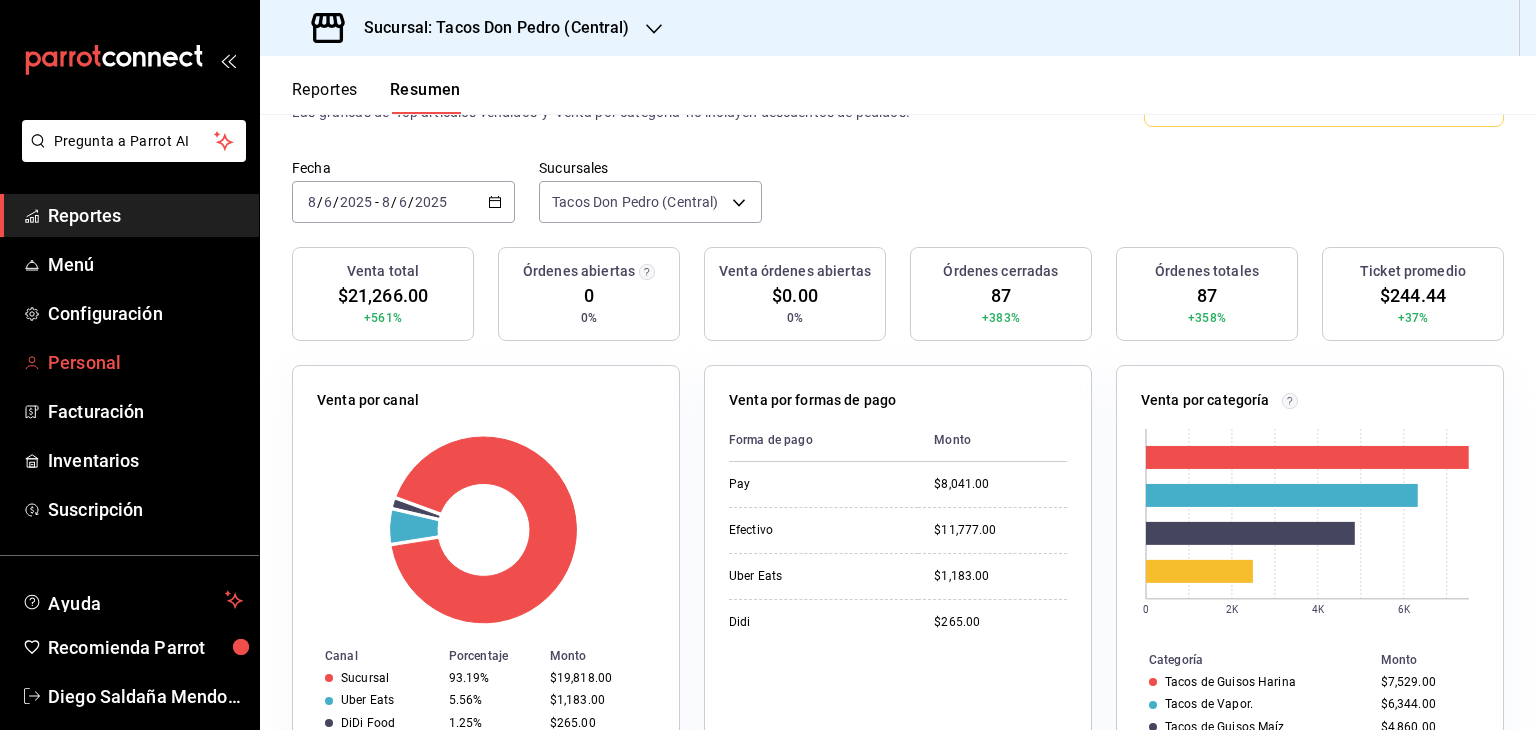 click on "Personal" at bounding box center [145, 362] 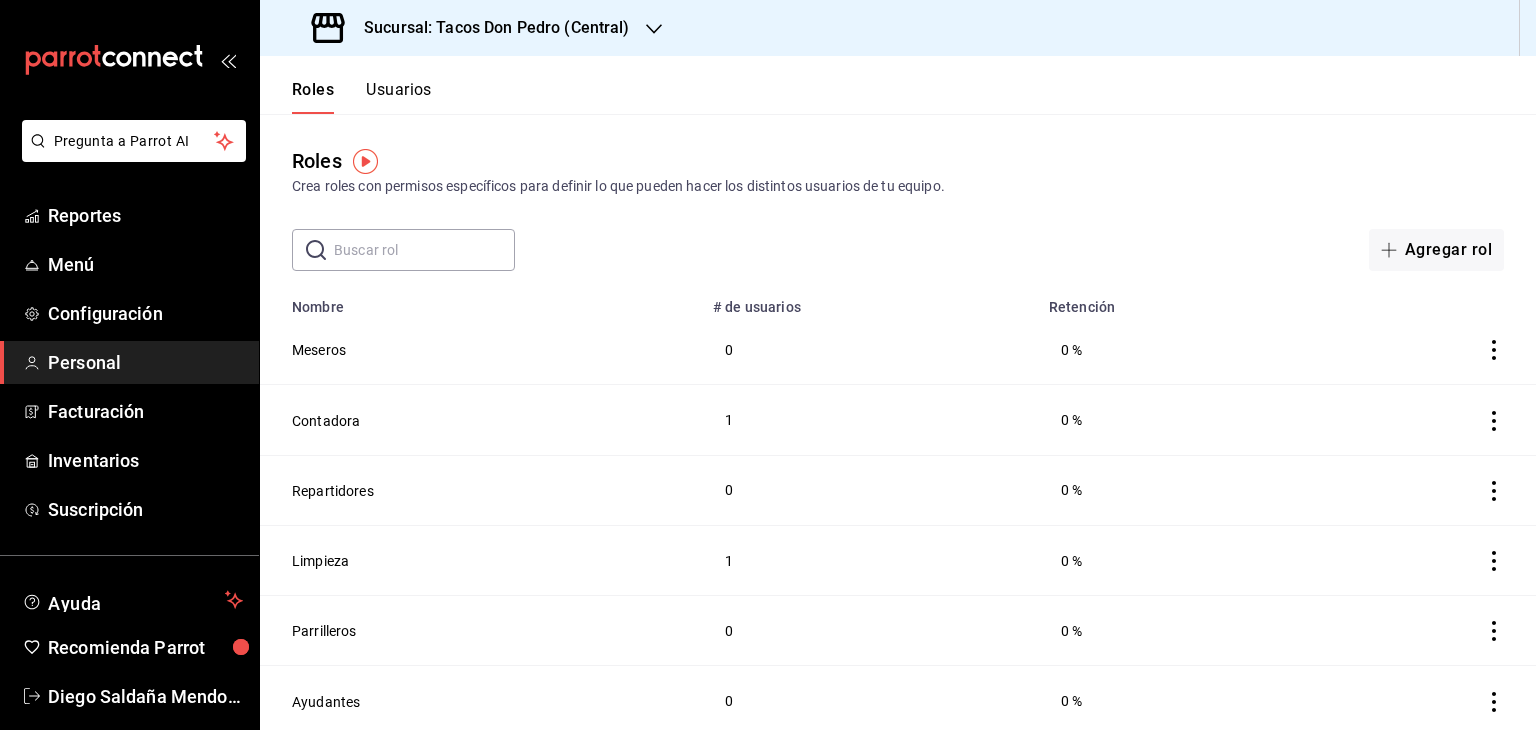 click on "Crea roles con permisos específicos para definir lo que pueden hacer los distintos usuarios de tu equipo." at bounding box center [898, 186] 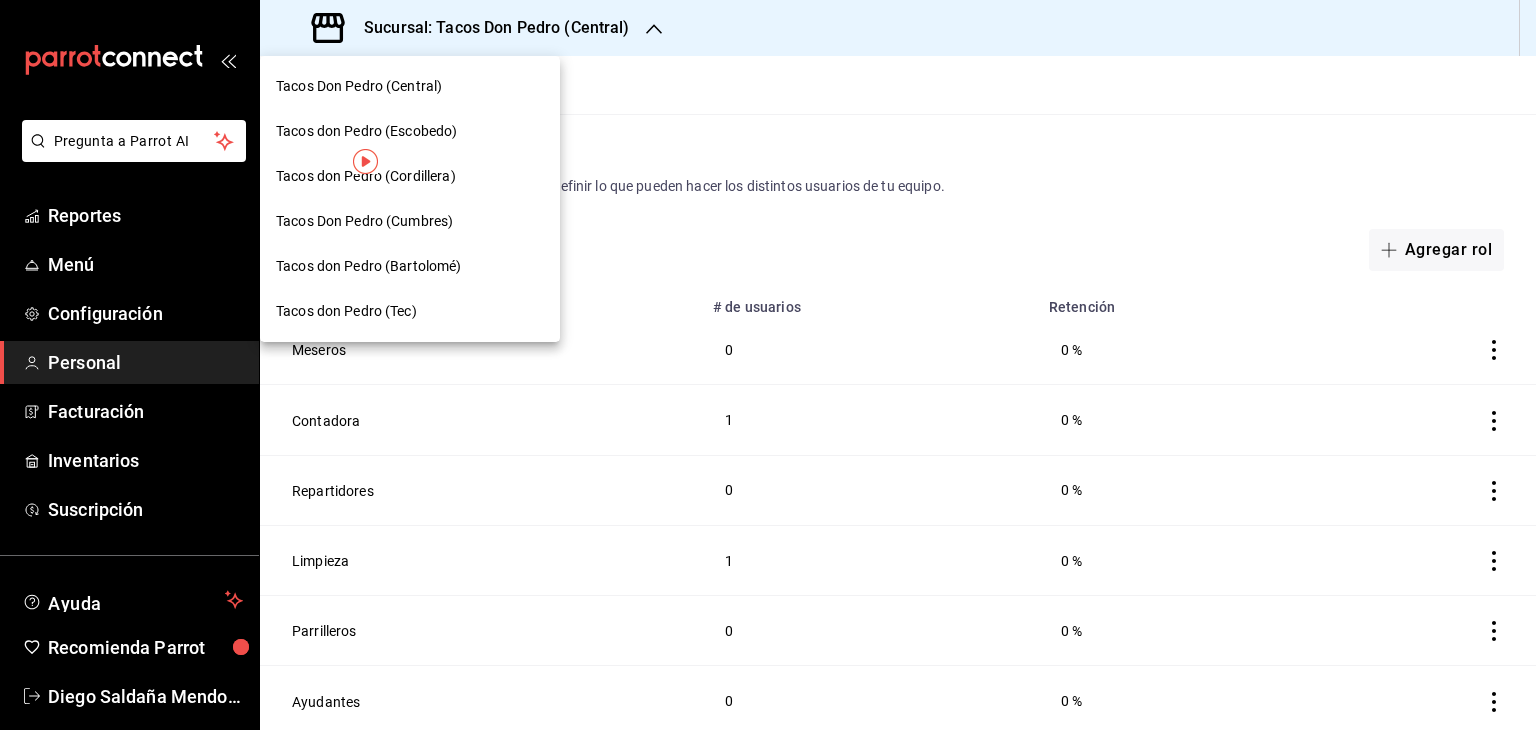click on "Tacos Don Pedro (Cumbres)" at bounding box center (410, 221) 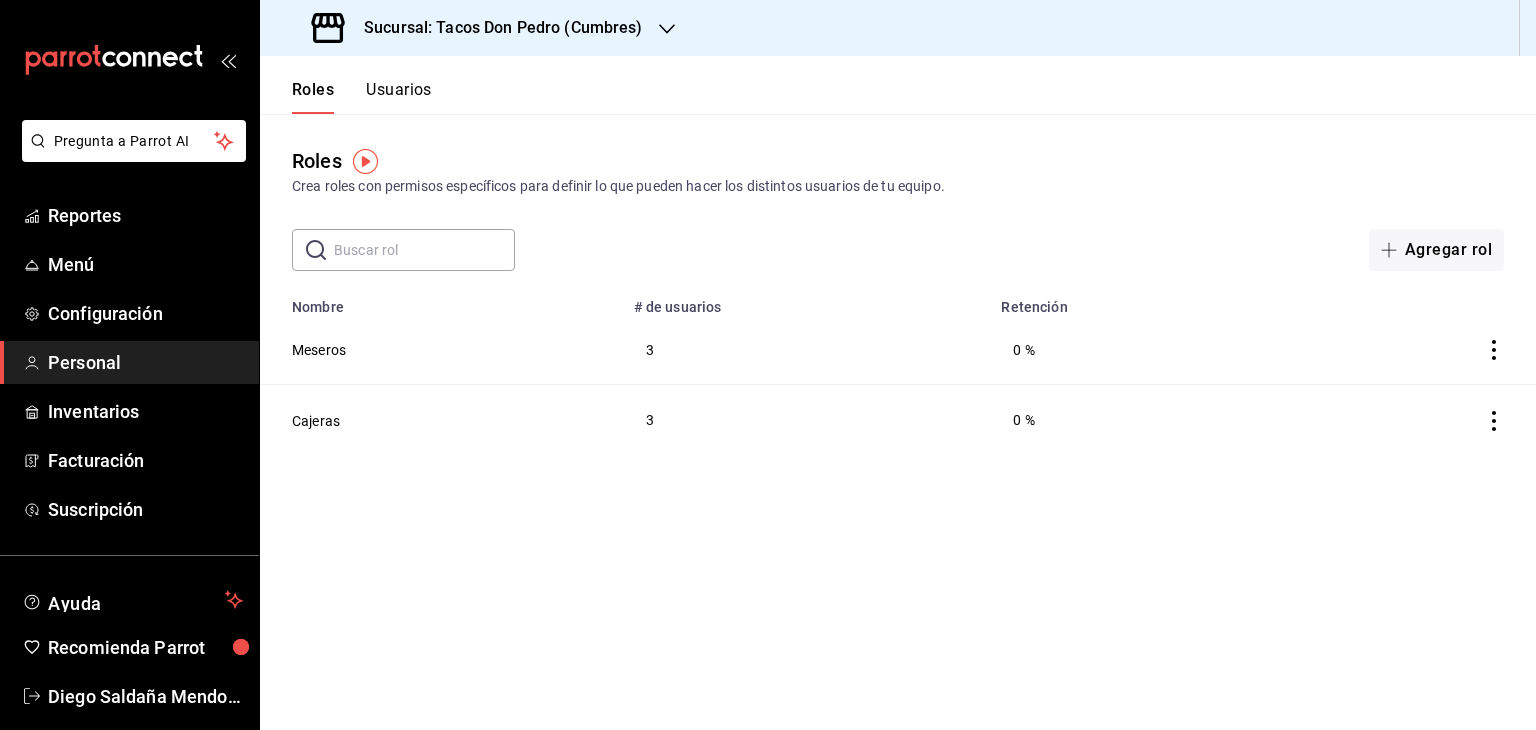 click on "Usuarios" at bounding box center (399, 97) 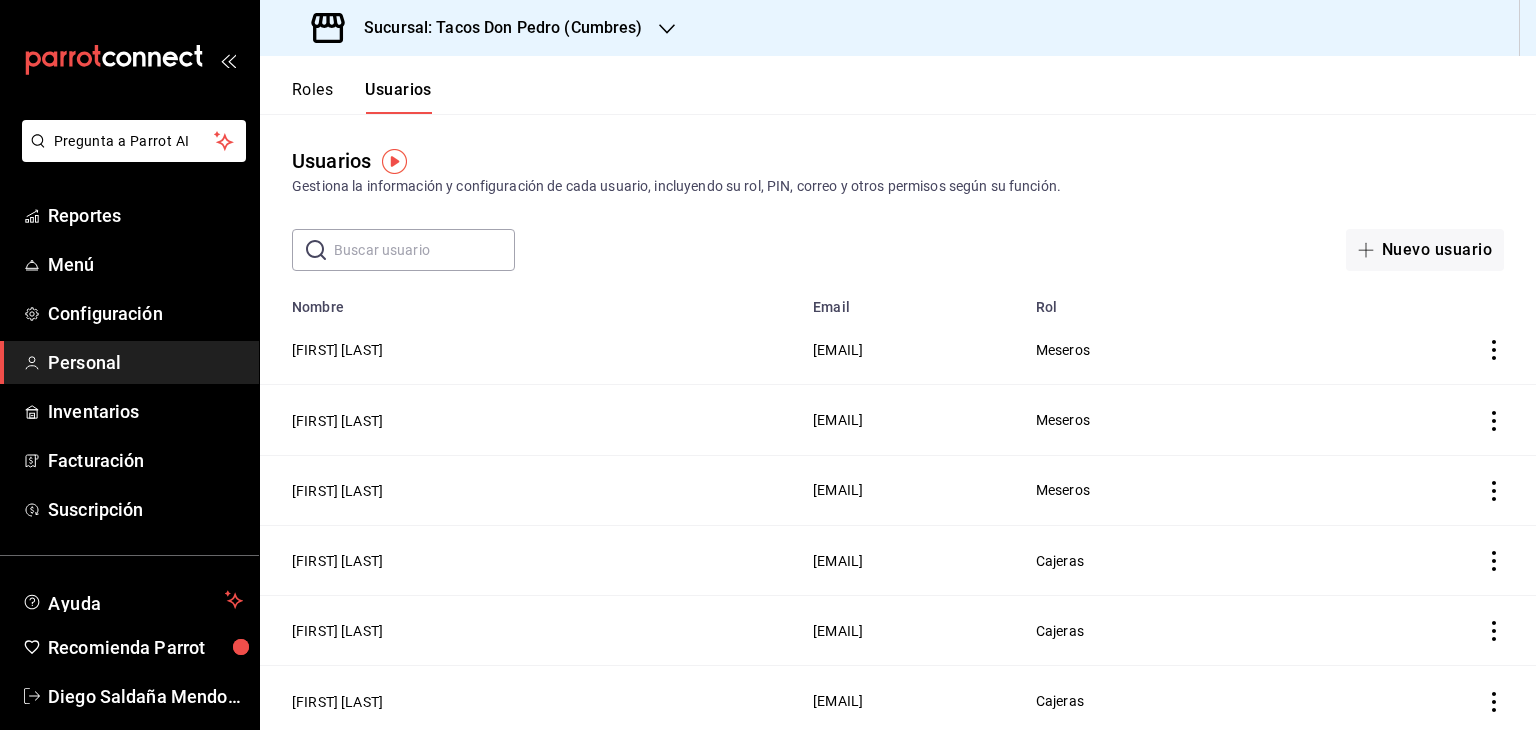 click at bounding box center [424, 250] 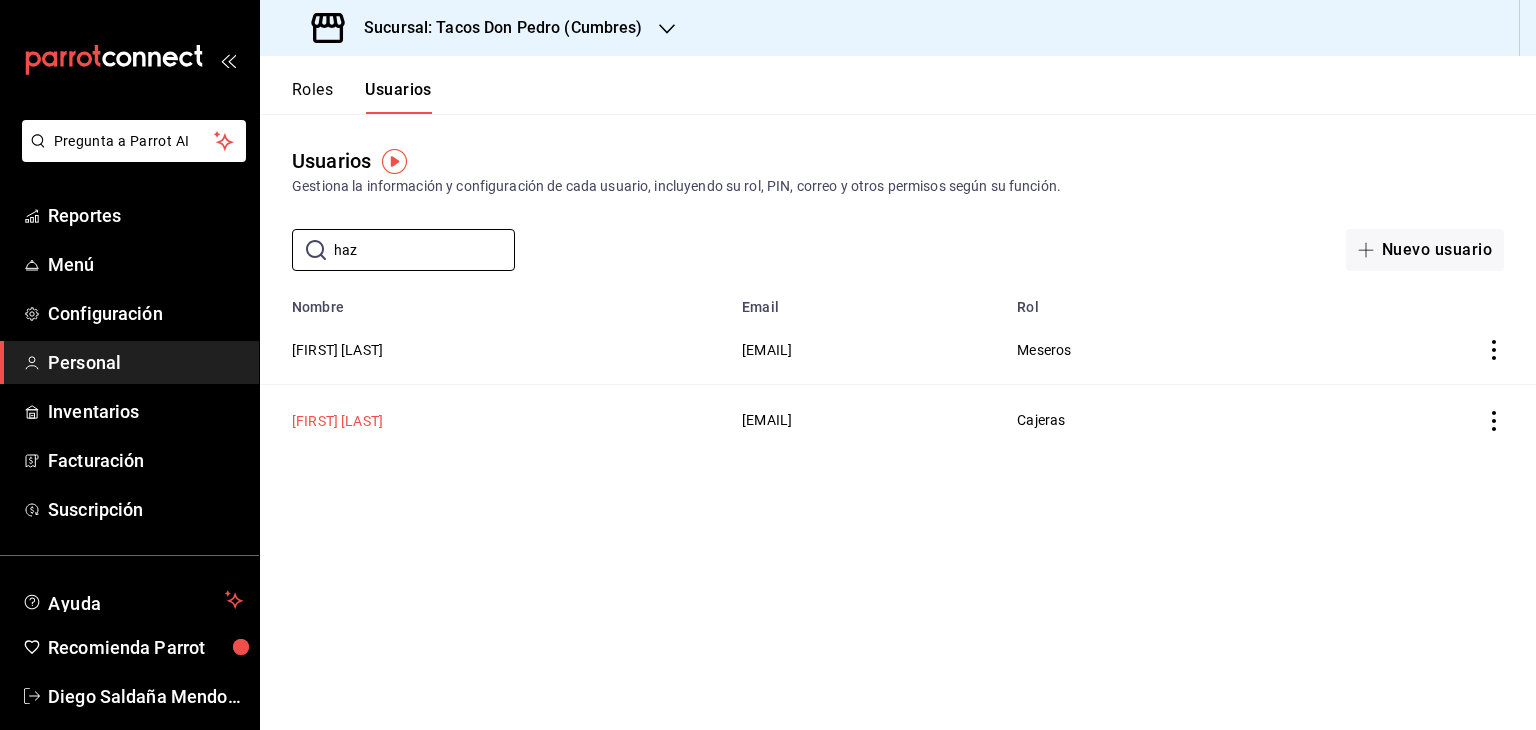 type on "haz" 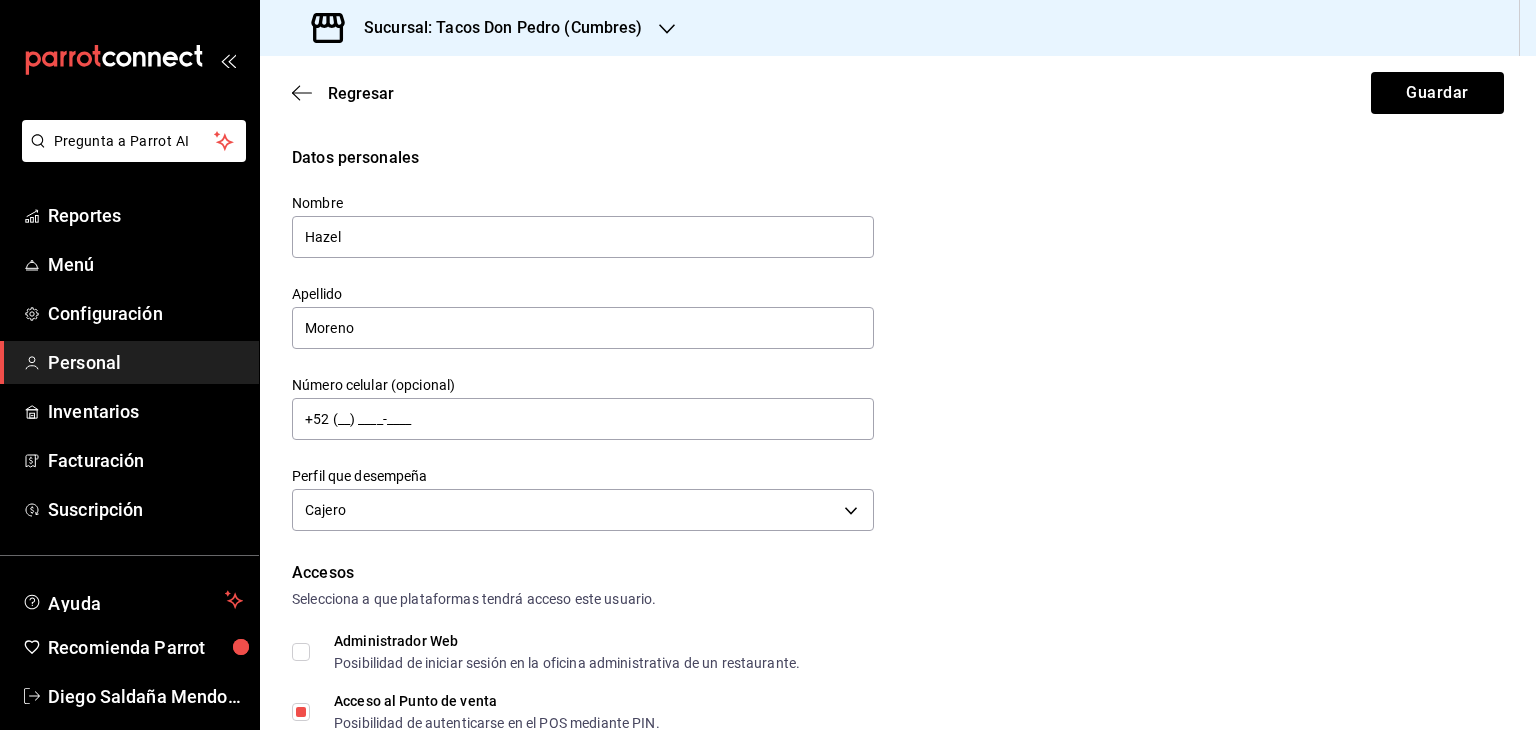 click on "Datos personales Nombre [FIRST] Apellido [LAST] Número celular (opcional) [PHONE] Perfil que desempeña Cajero CASHIER" at bounding box center [898, 341] 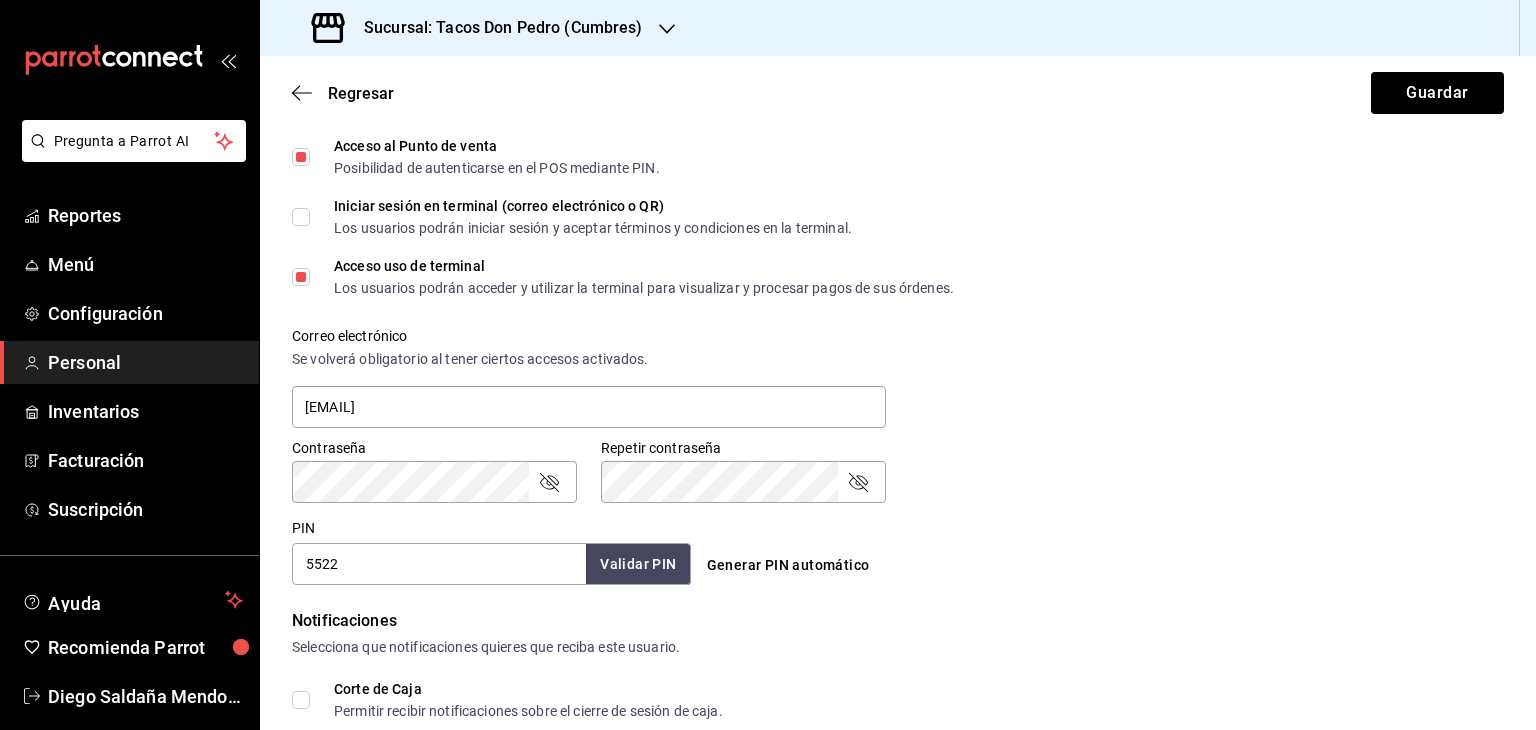 scroll, scrollTop: 560, scrollLeft: 0, axis: vertical 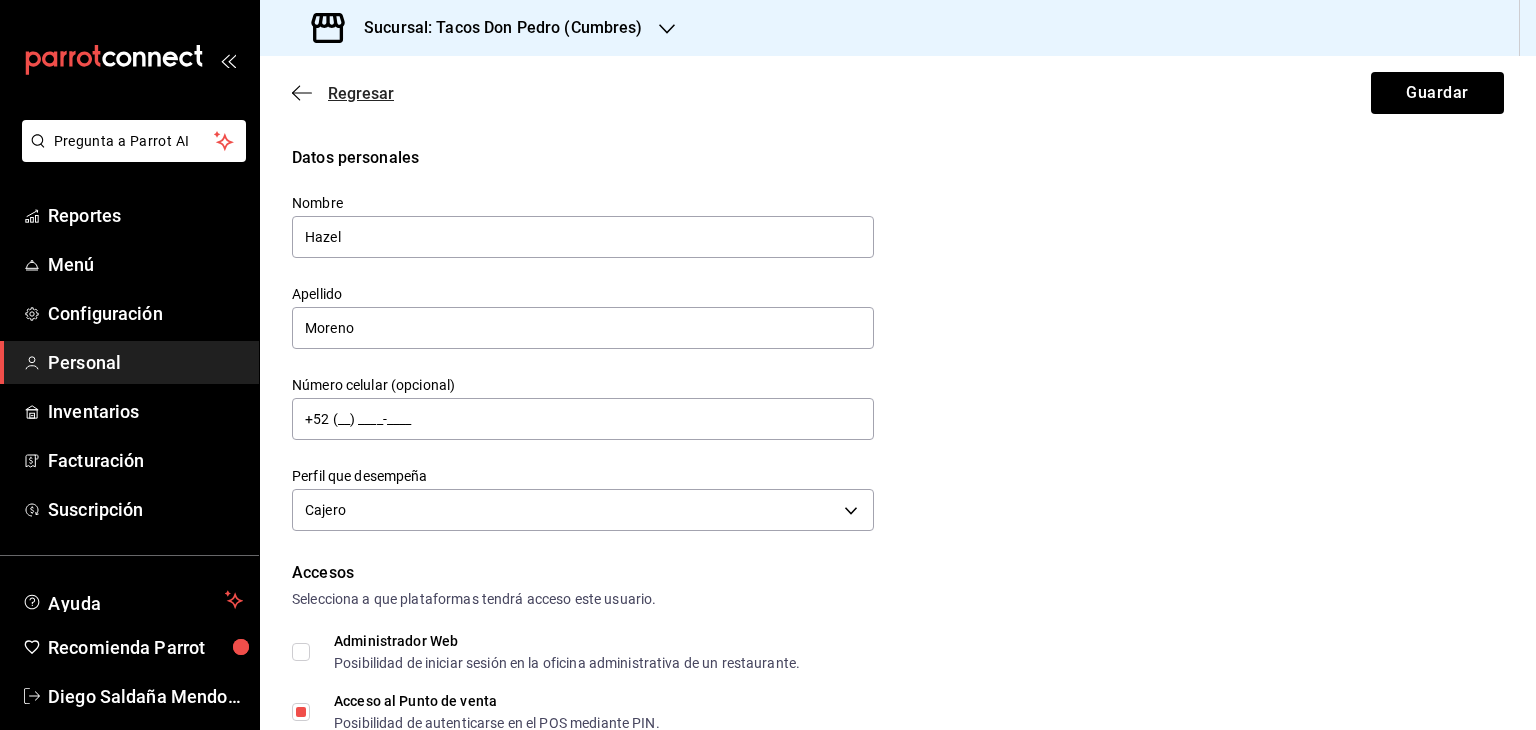 click 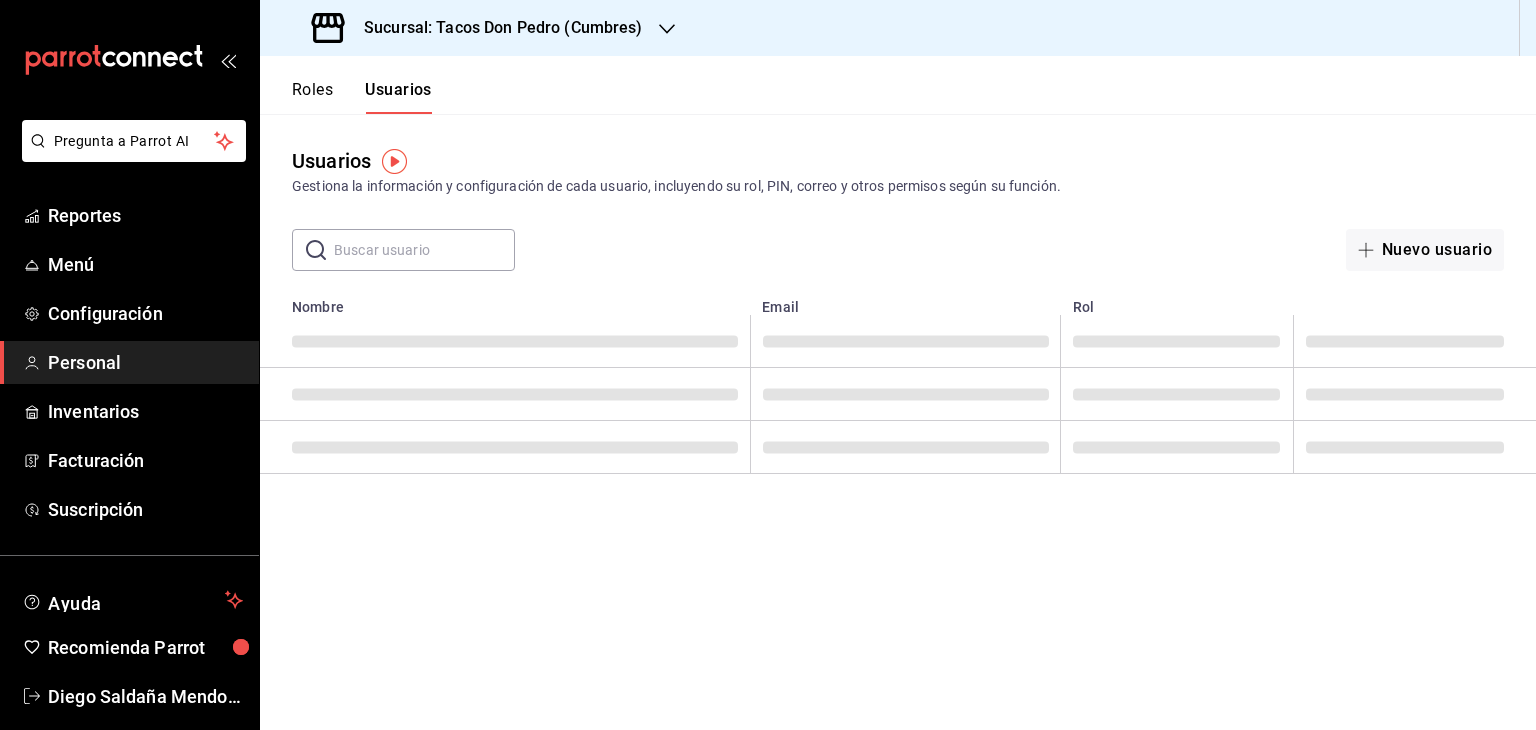 click on "Roles" at bounding box center [312, 97] 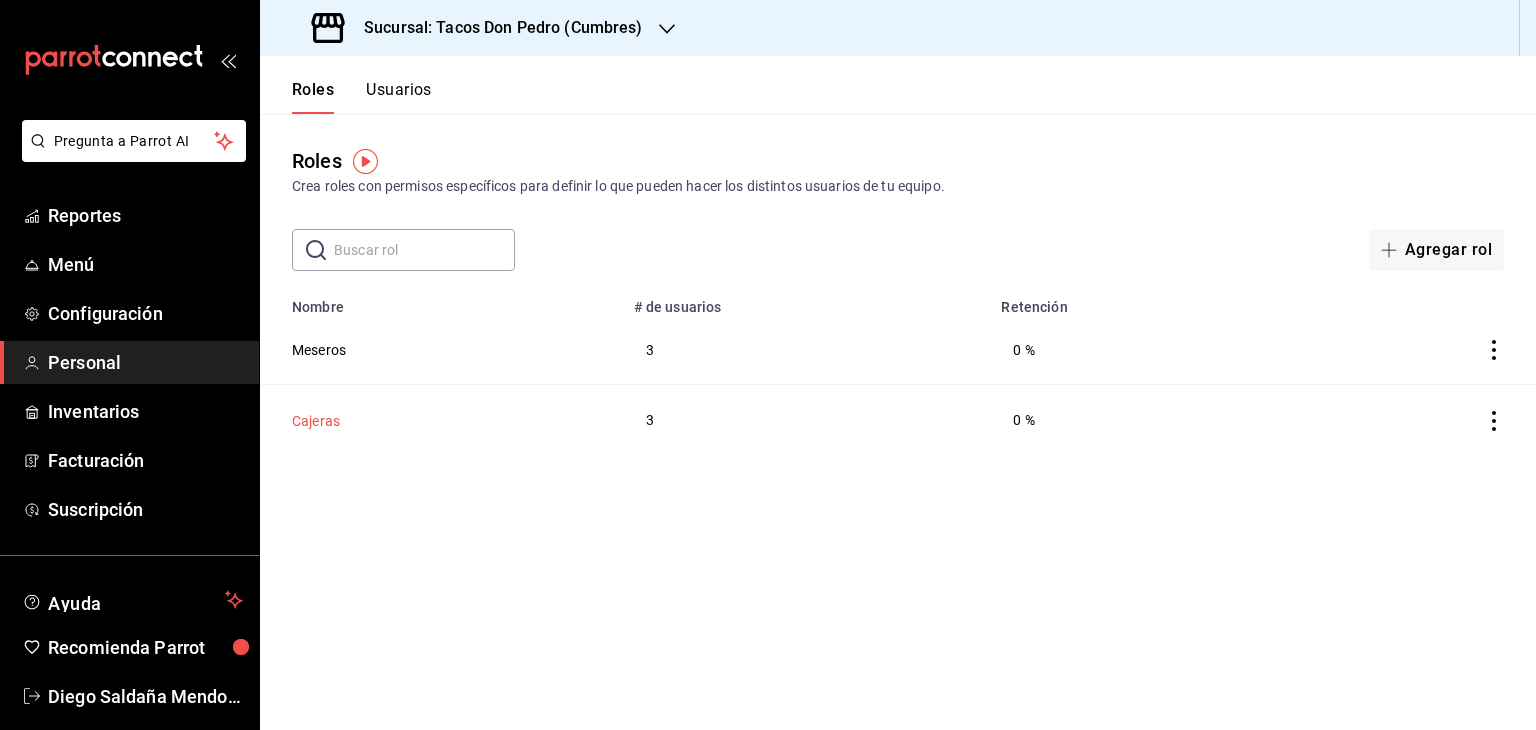 click on "Cajeras" at bounding box center (316, 421) 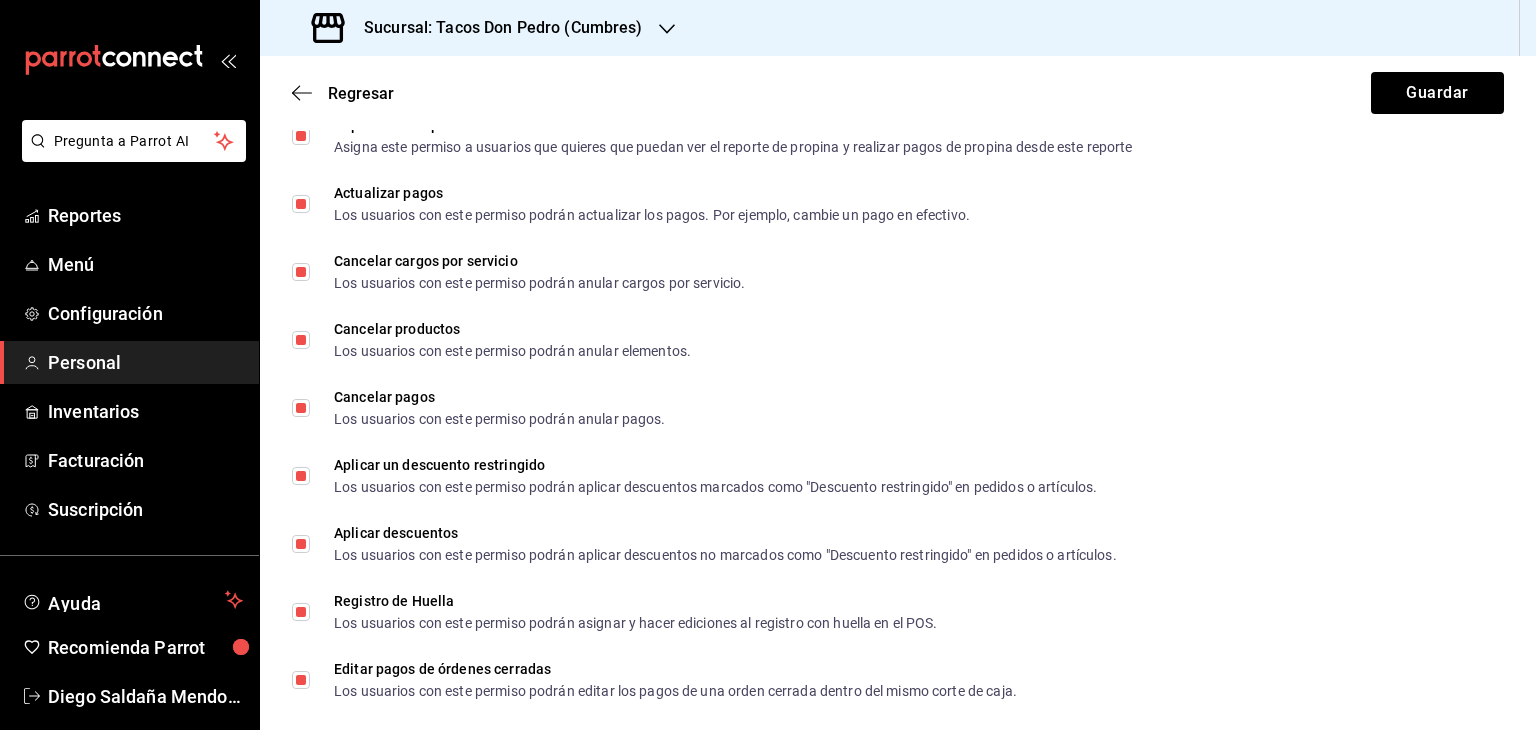 scroll, scrollTop: 3020, scrollLeft: 0, axis: vertical 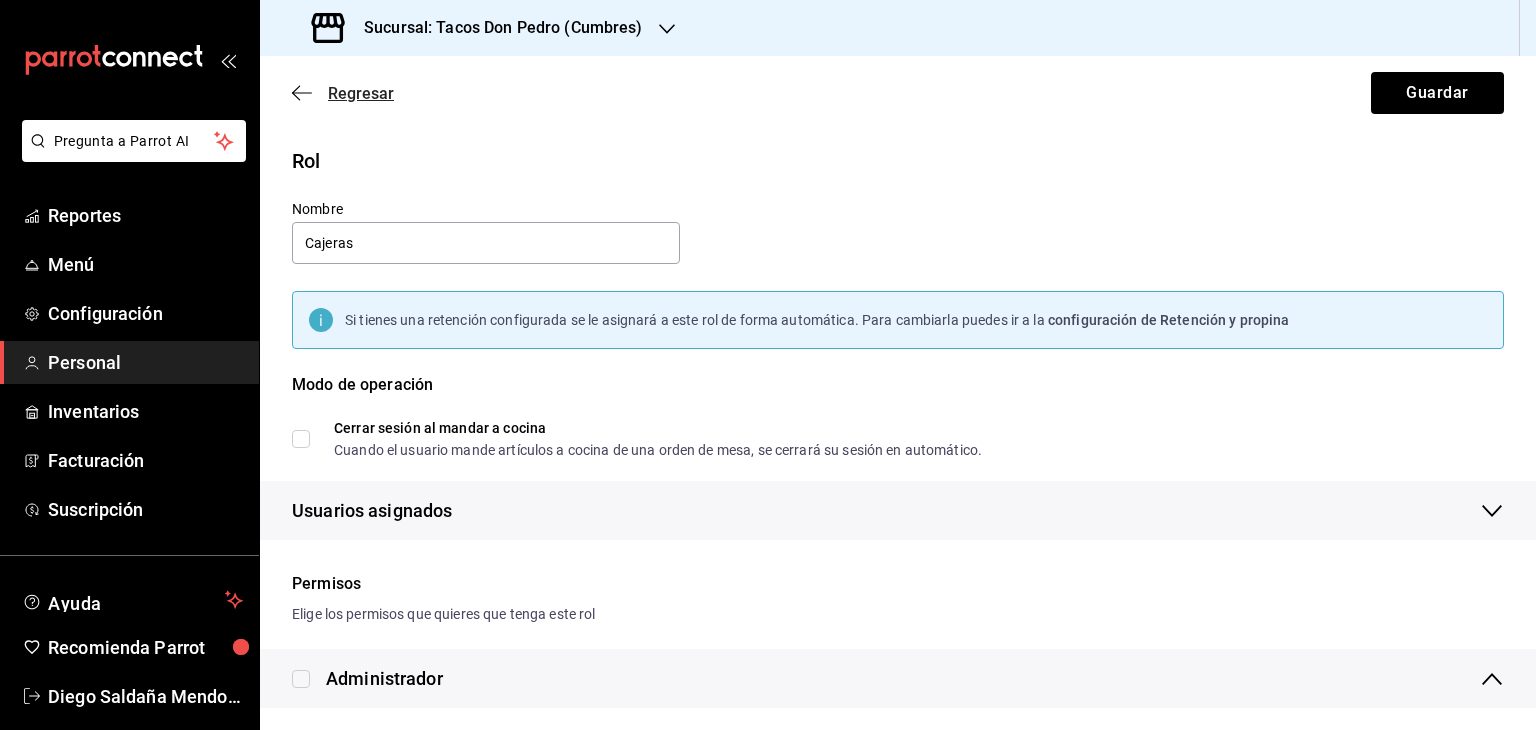 click 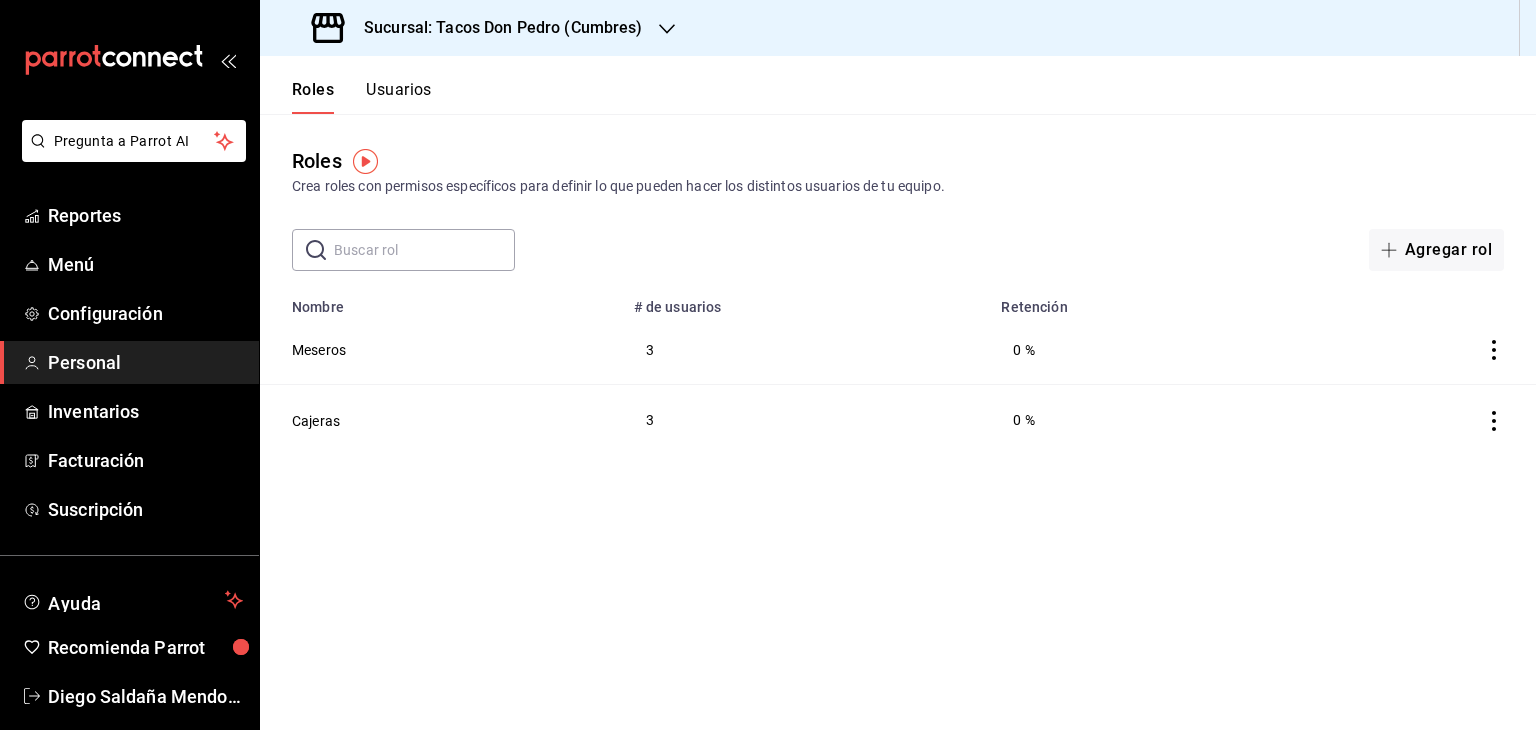 click on "Usuarios" at bounding box center [399, 97] 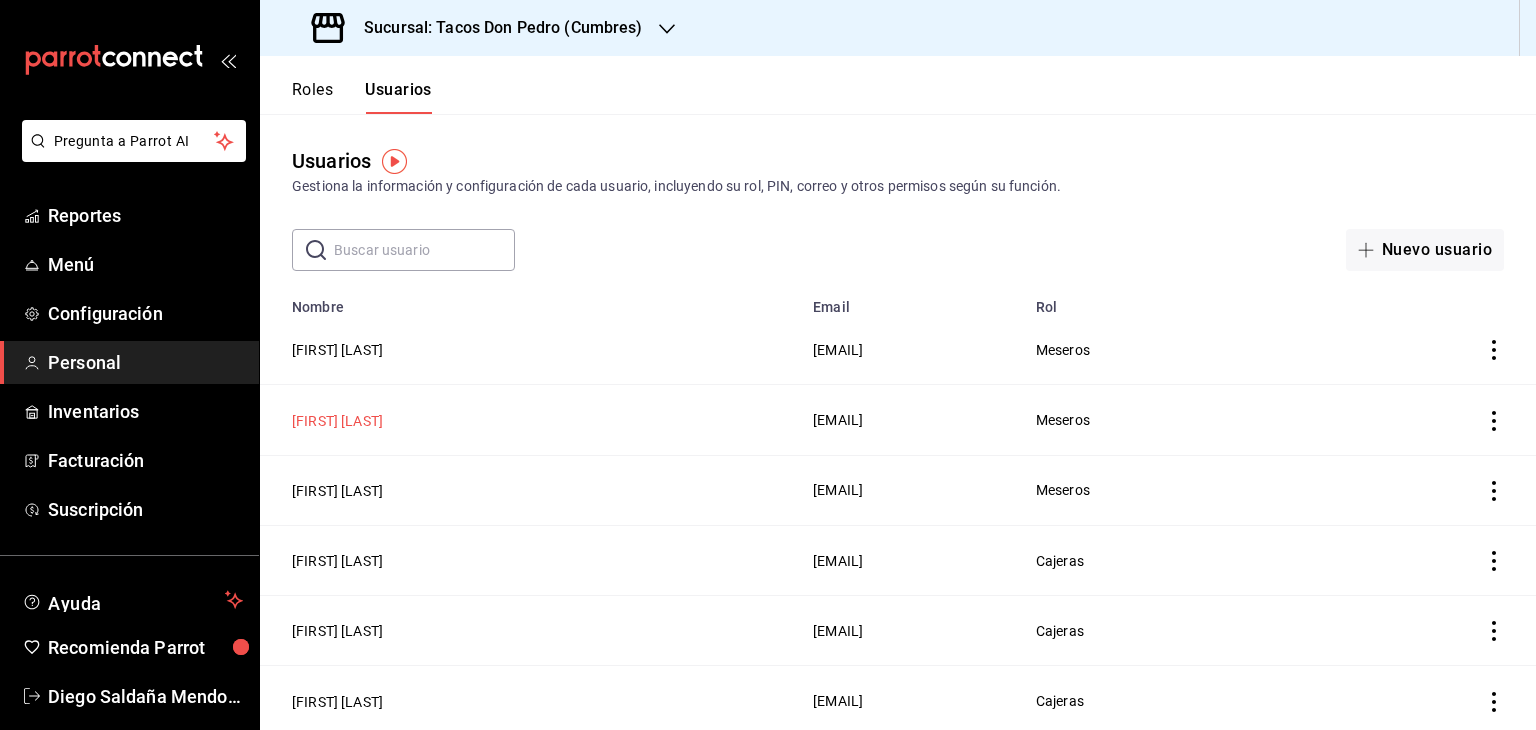 click on "[FIRST] [LAST]" at bounding box center [337, 421] 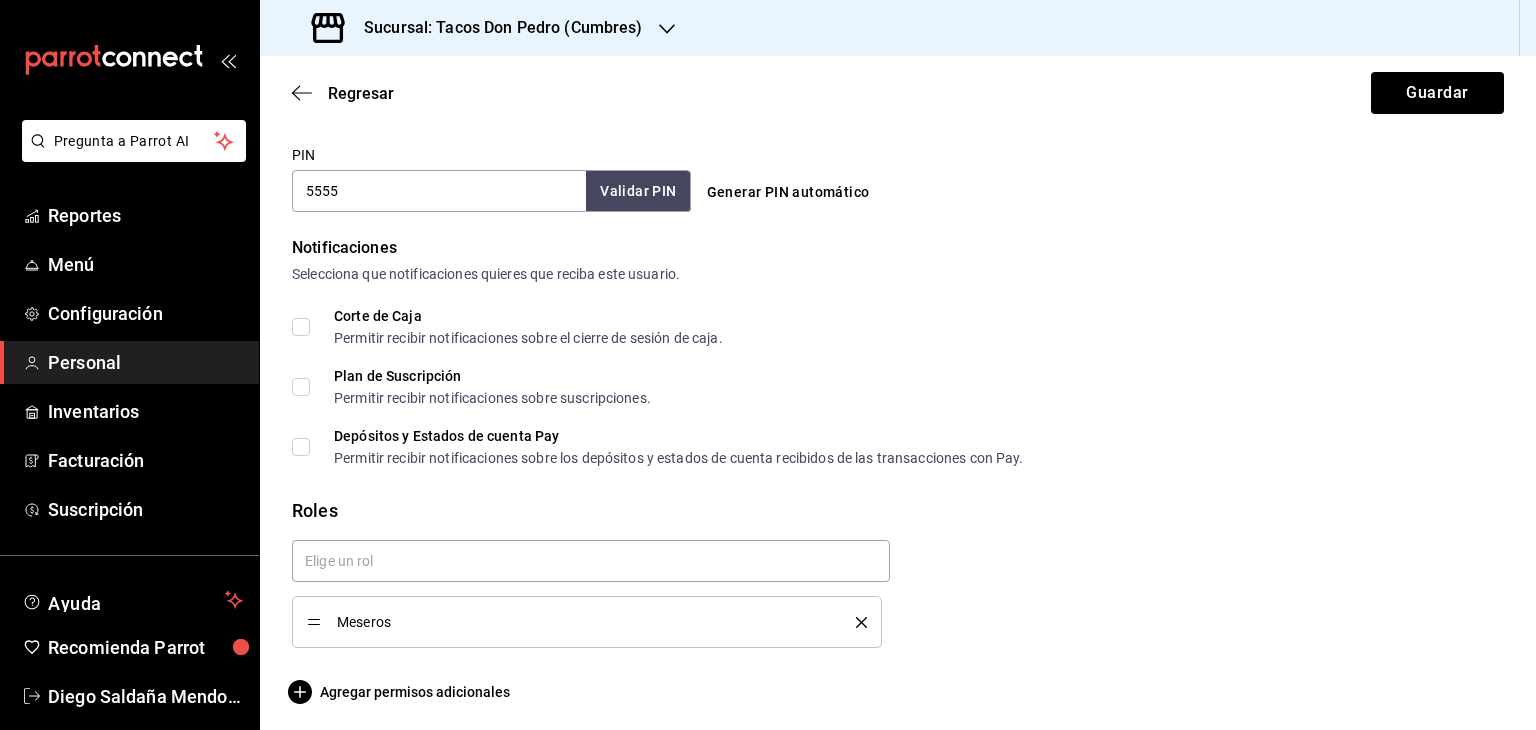 scroll, scrollTop: 934, scrollLeft: 0, axis: vertical 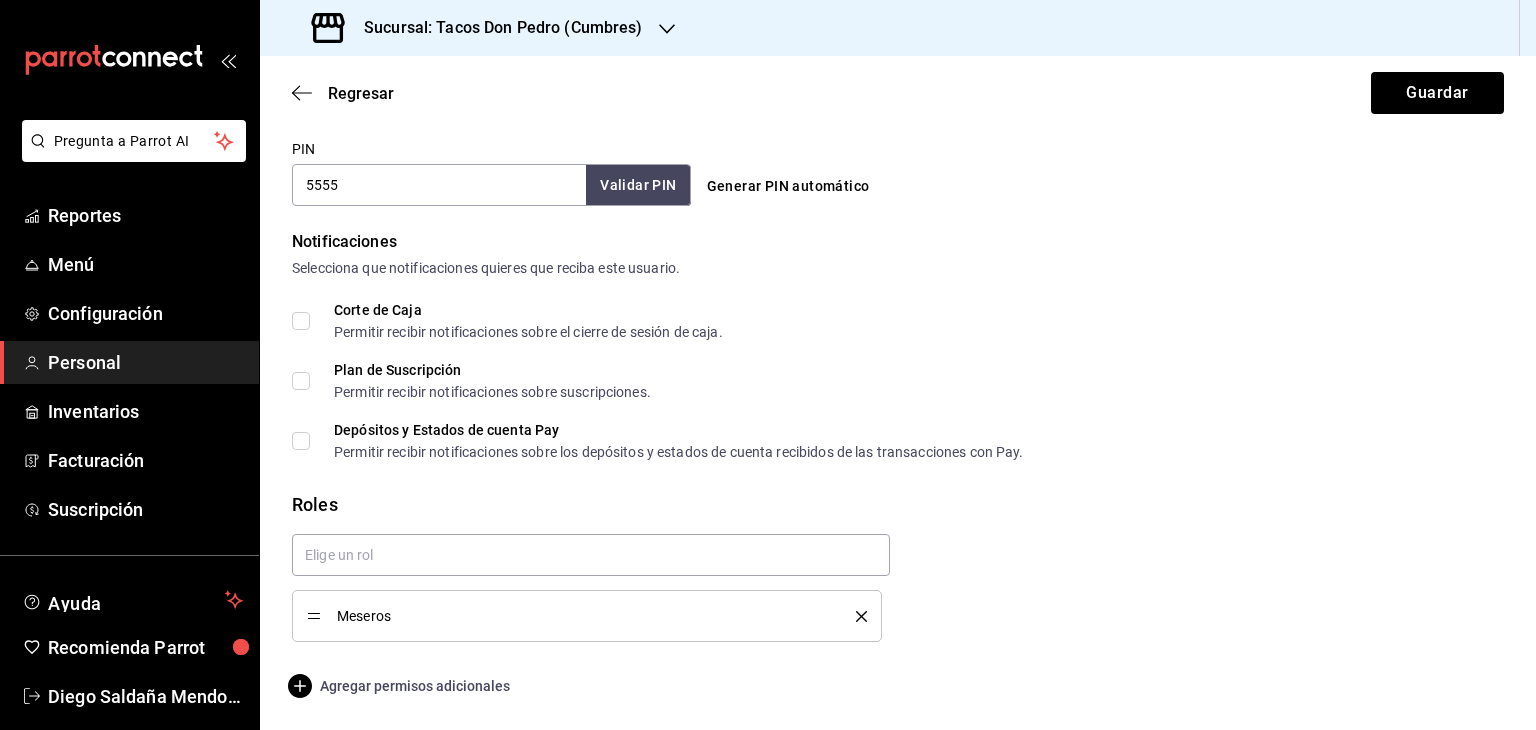 click on "Agregar permisos adicionales" at bounding box center [401, 686] 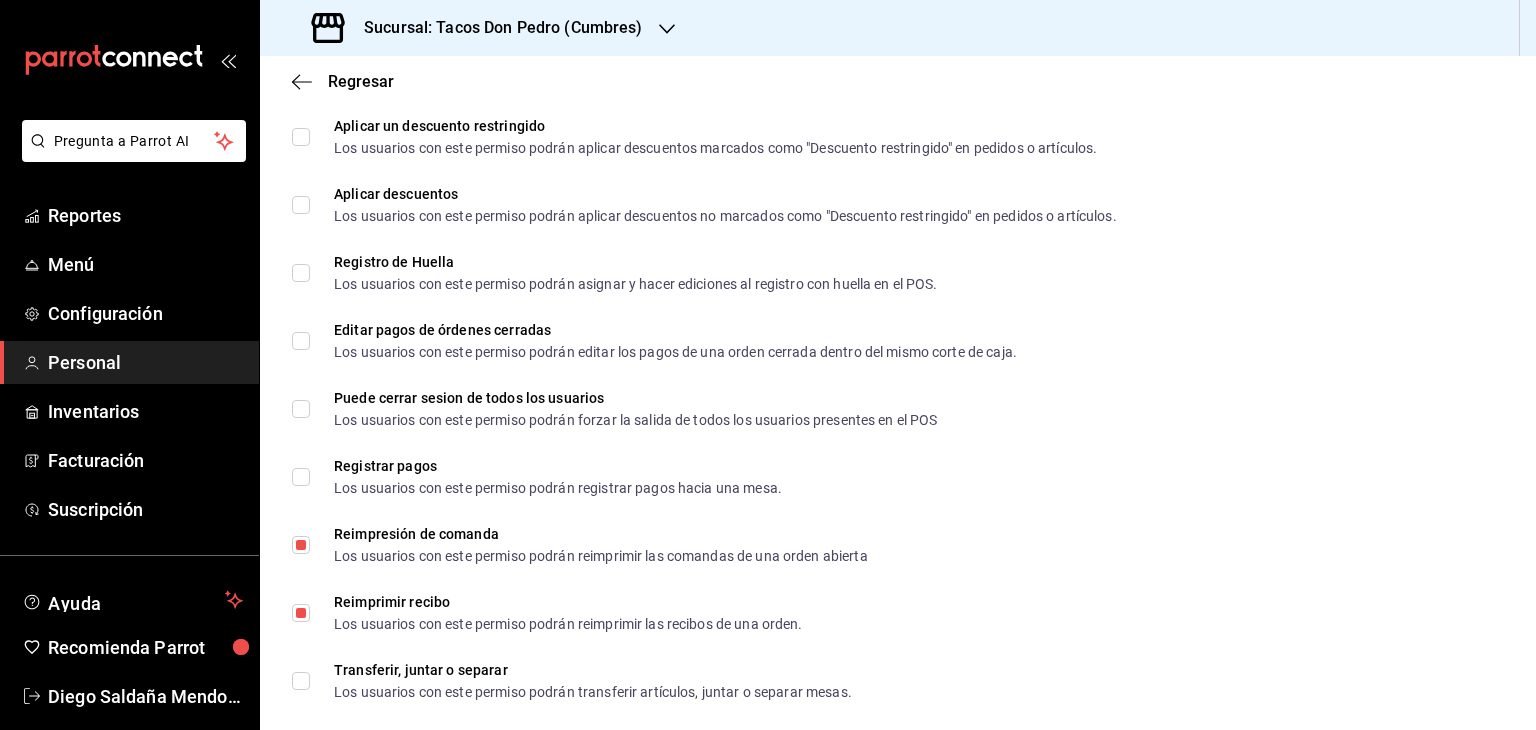 scroll, scrollTop: 2623, scrollLeft: 0, axis: vertical 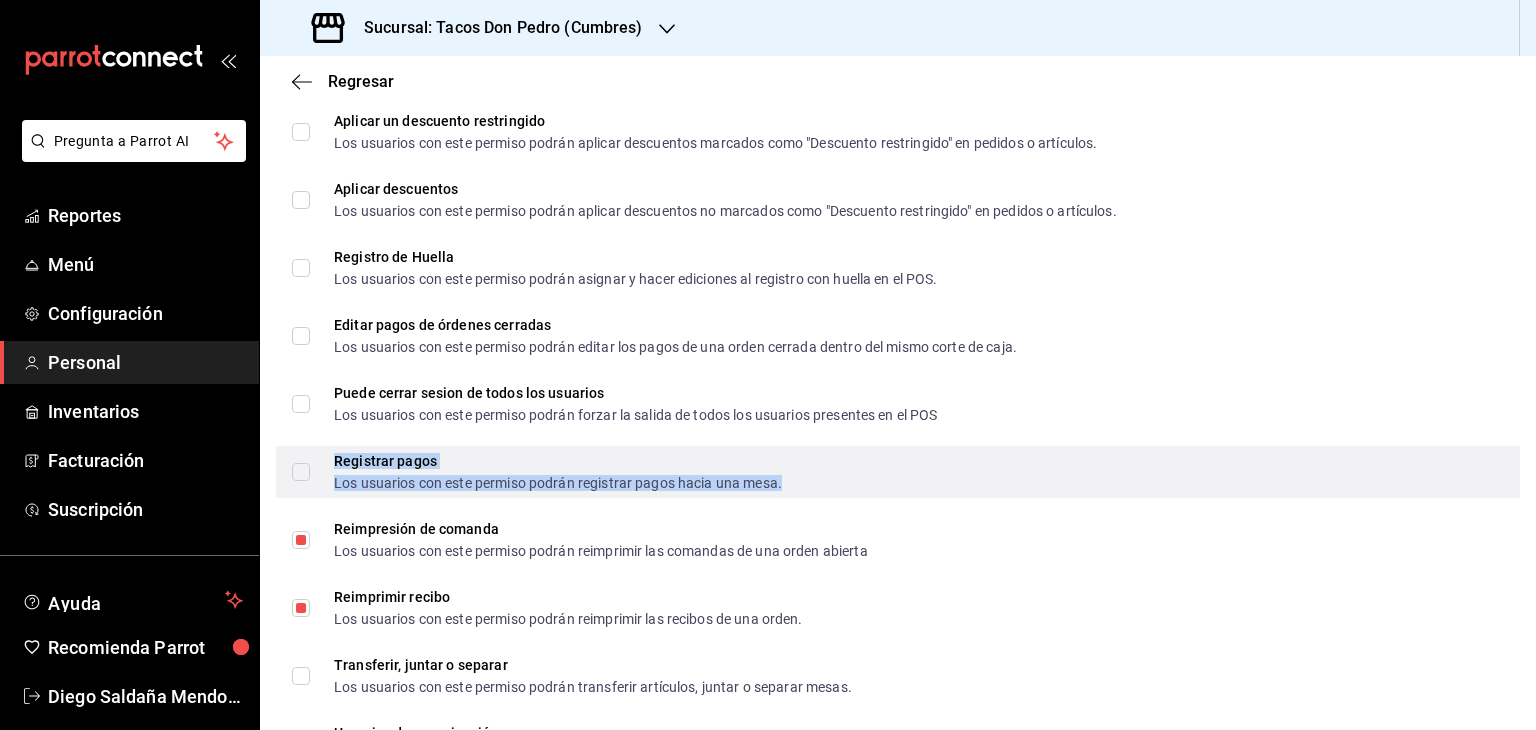 click on "Los usuarios con este permiso podrán registrar pagos hacia una mesa." at bounding box center (558, 483) 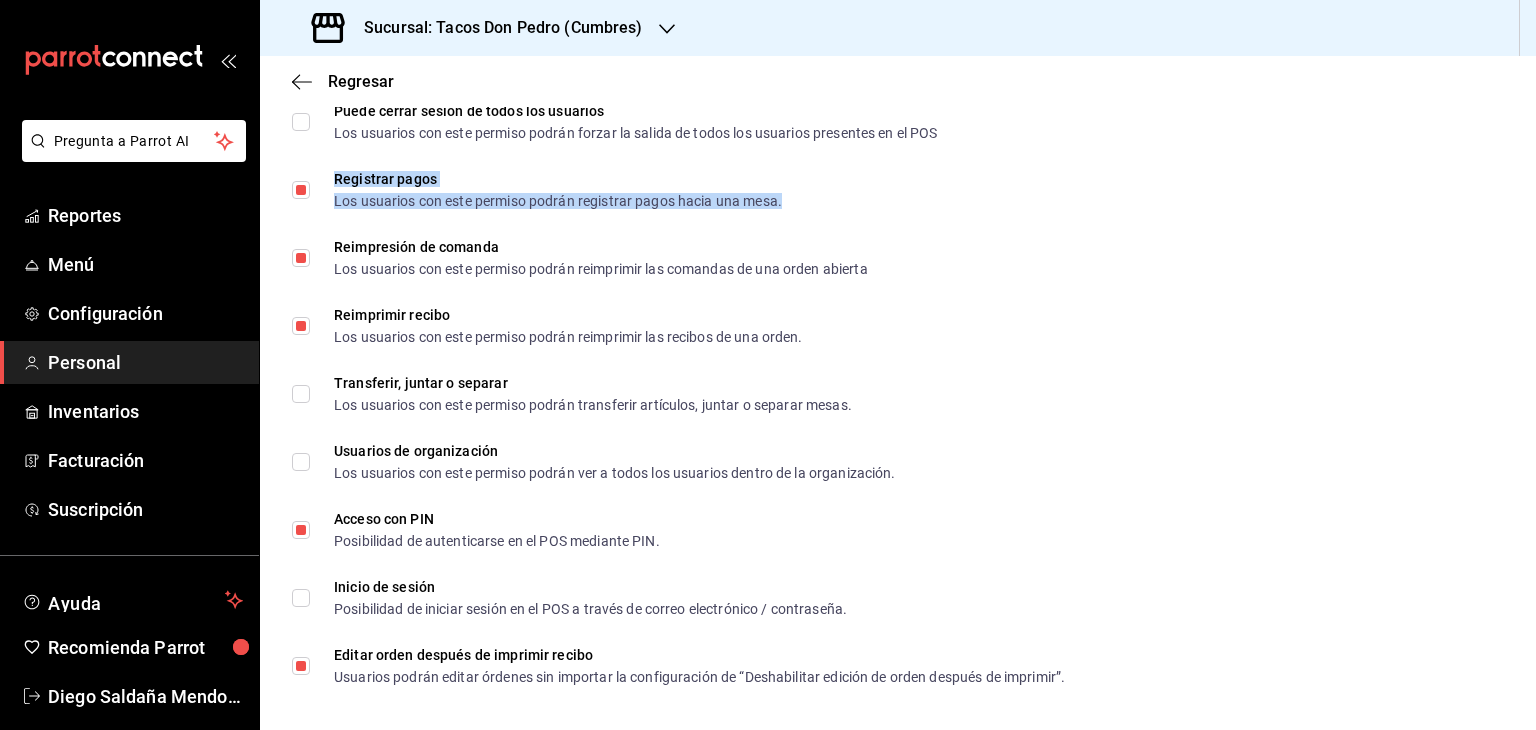 scroll, scrollTop: 2914, scrollLeft: 0, axis: vertical 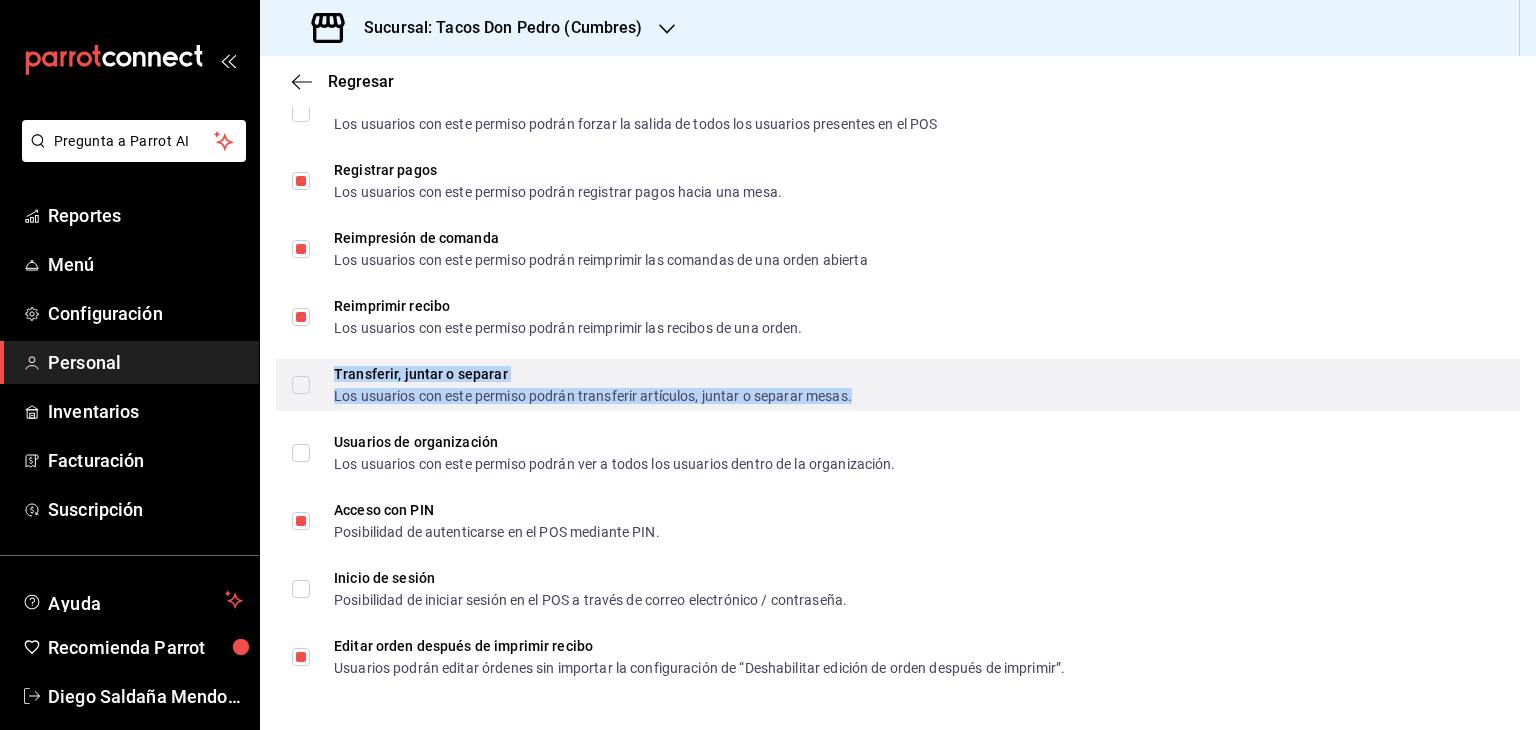 click on "Los usuarios con este permiso podrán transferir artículos, juntar o separar mesas." at bounding box center [593, 396] 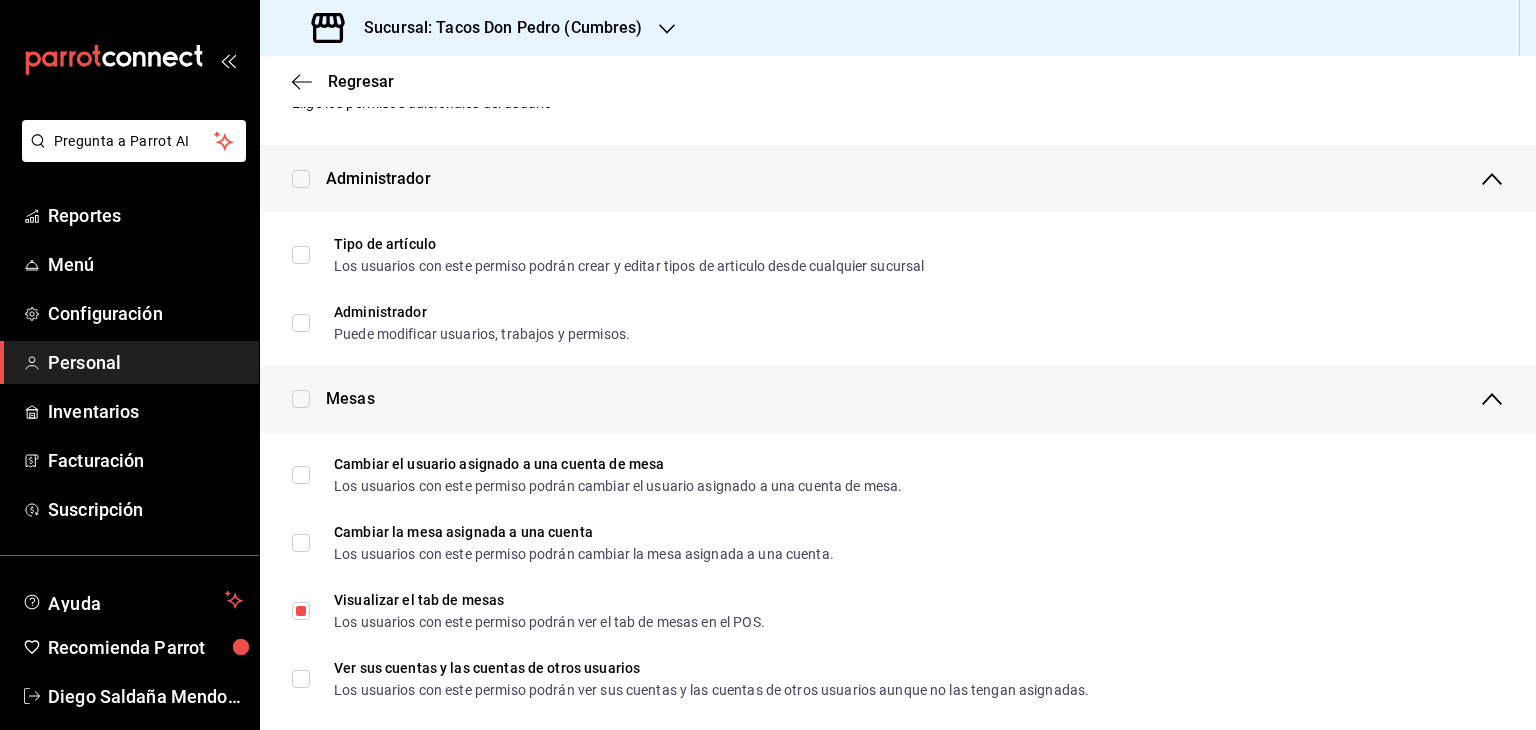 scroll, scrollTop: 0, scrollLeft: 0, axis: both 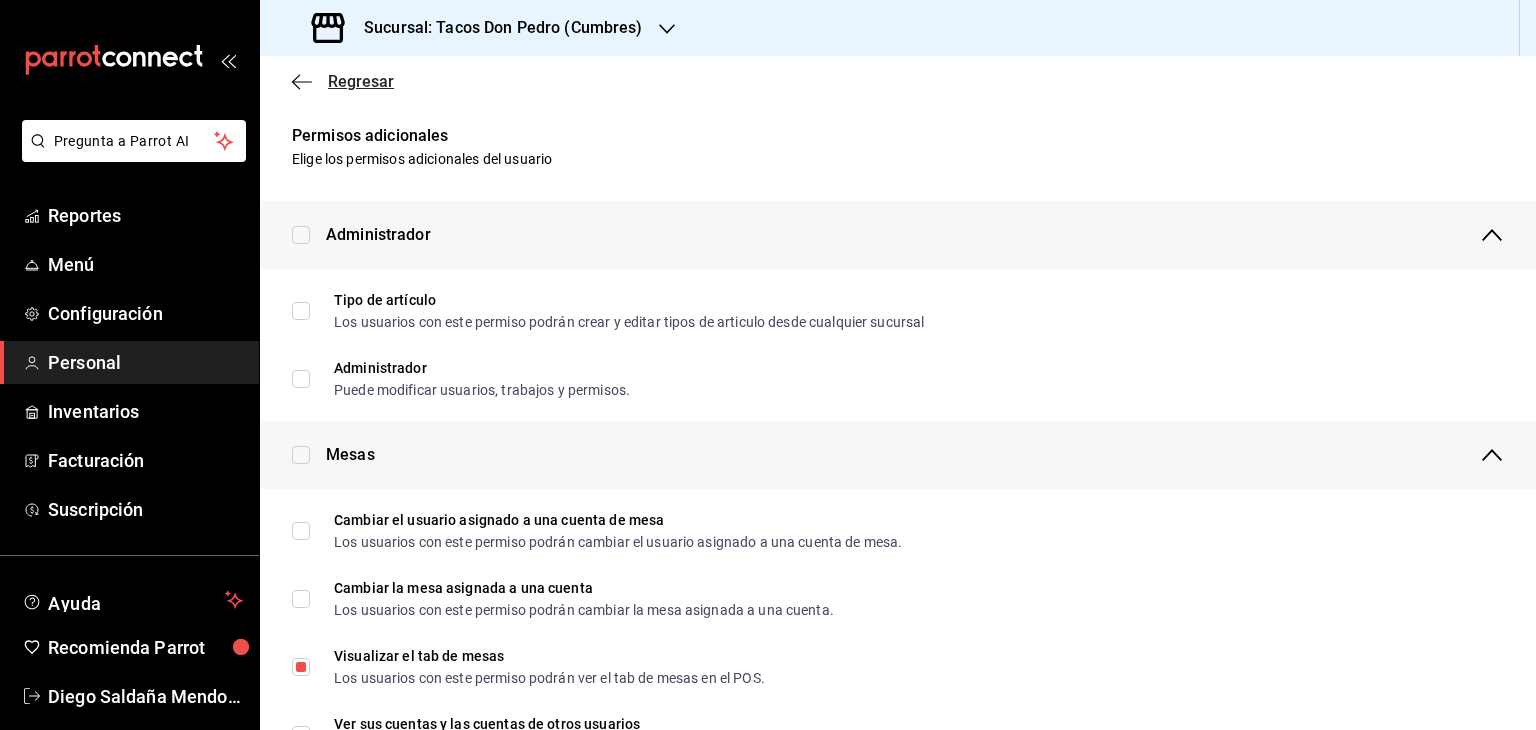 click 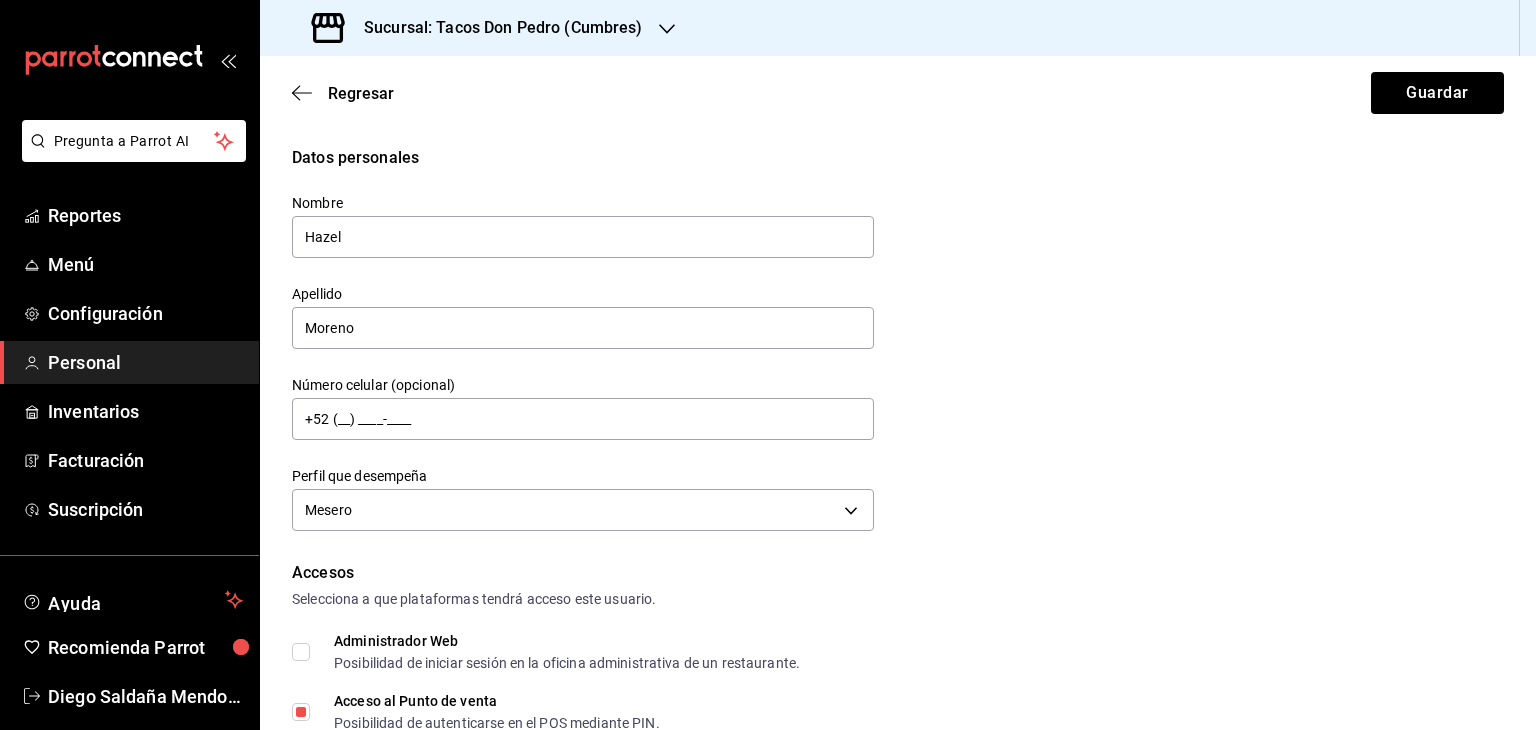 click 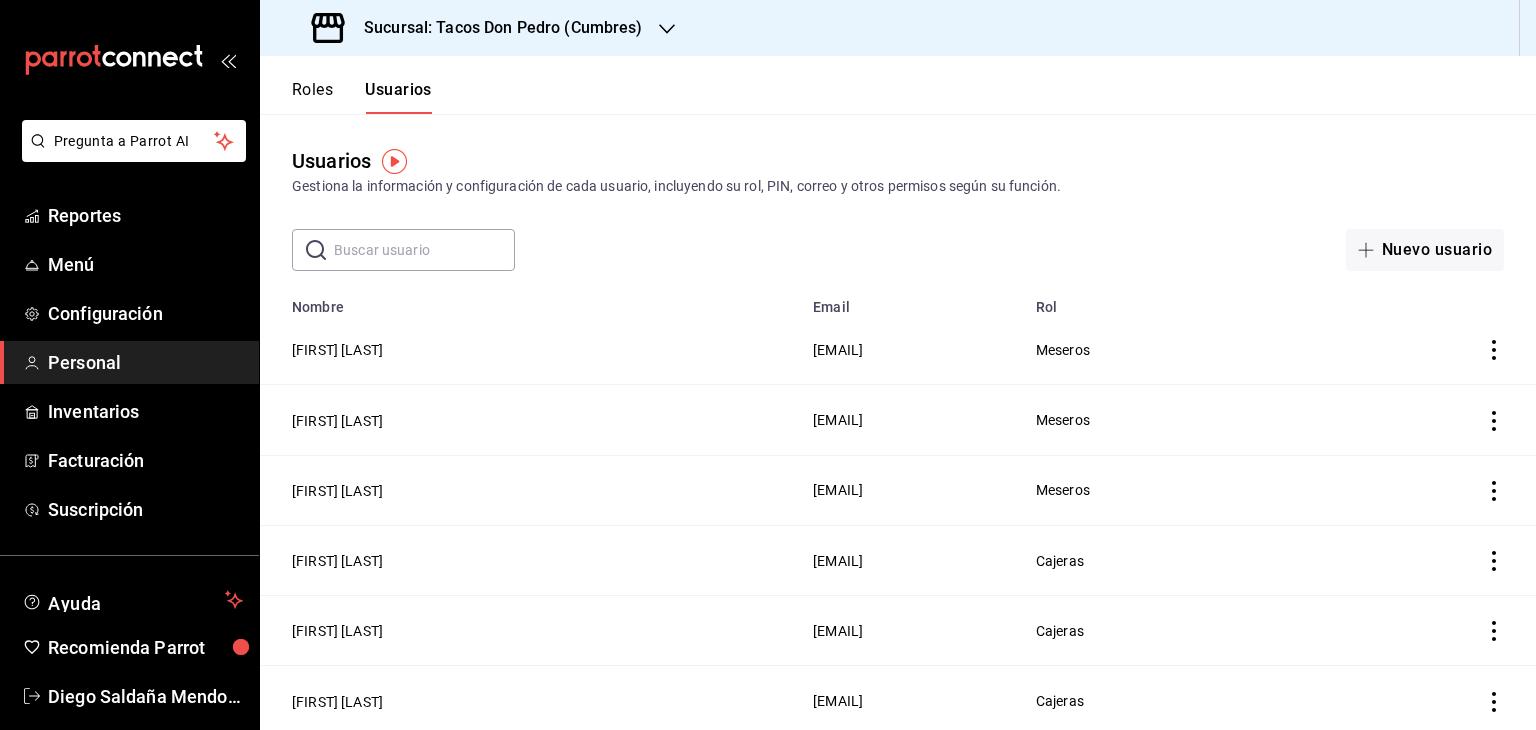 click 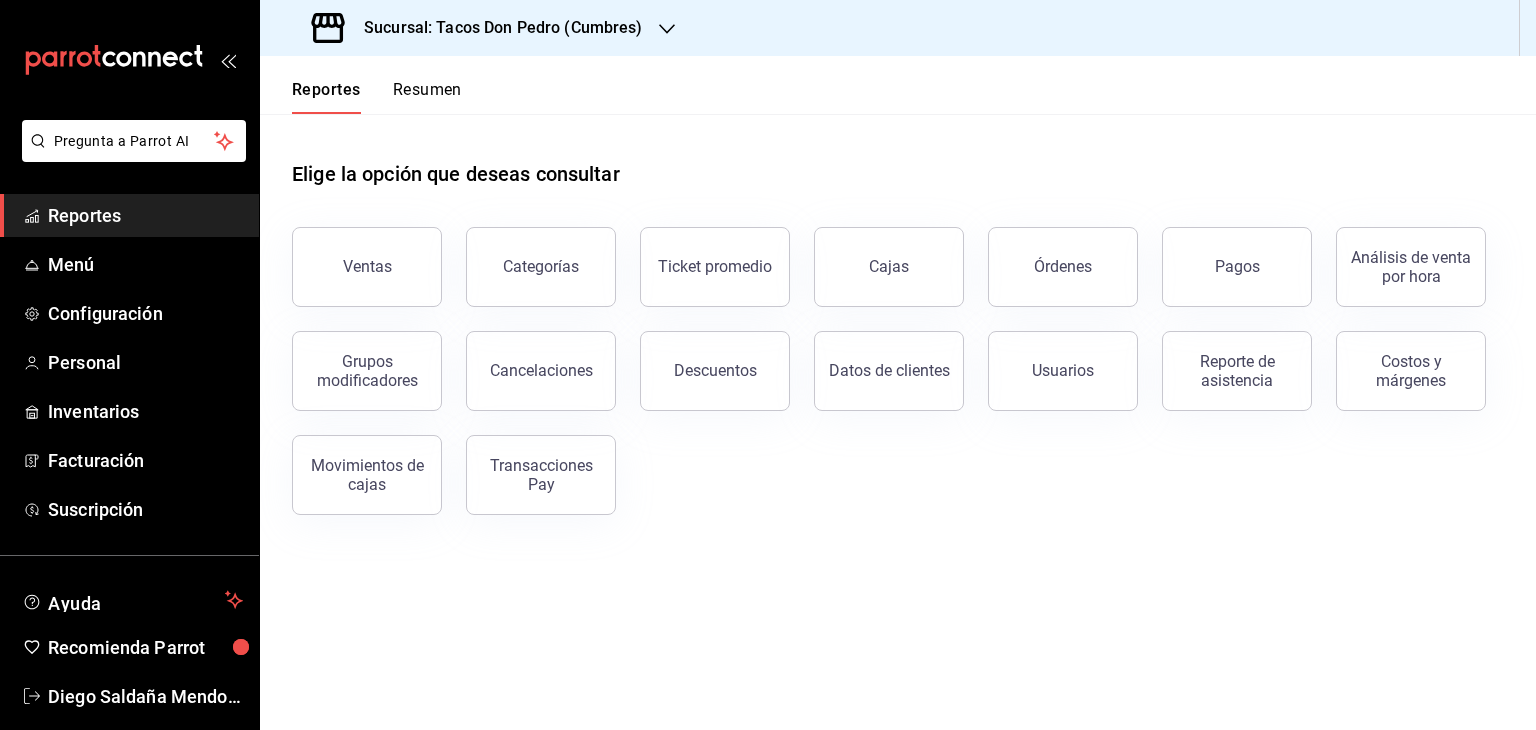 click on "Resumen" at bounding box center (427, 97) 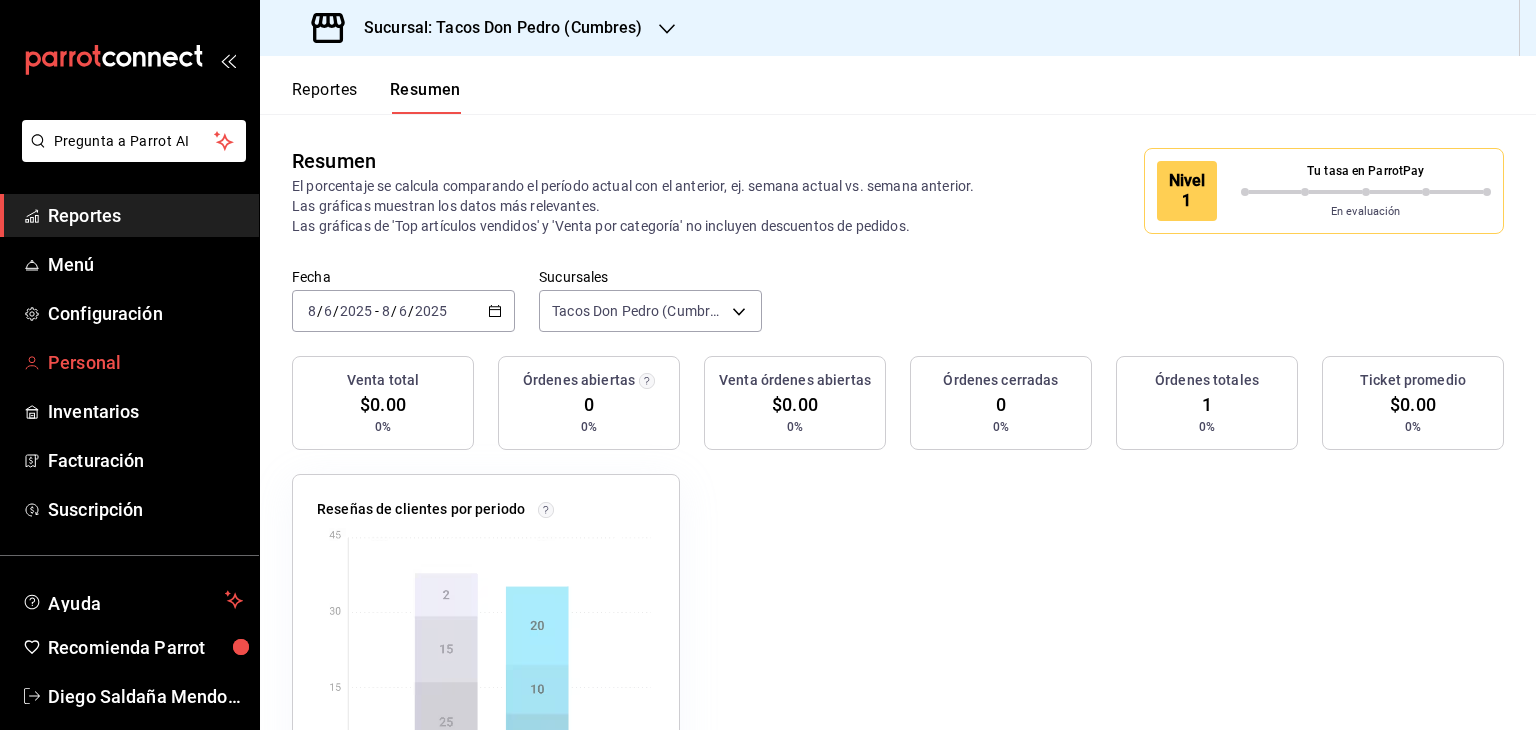 click on "Personal" at bounding box center [145, 362] 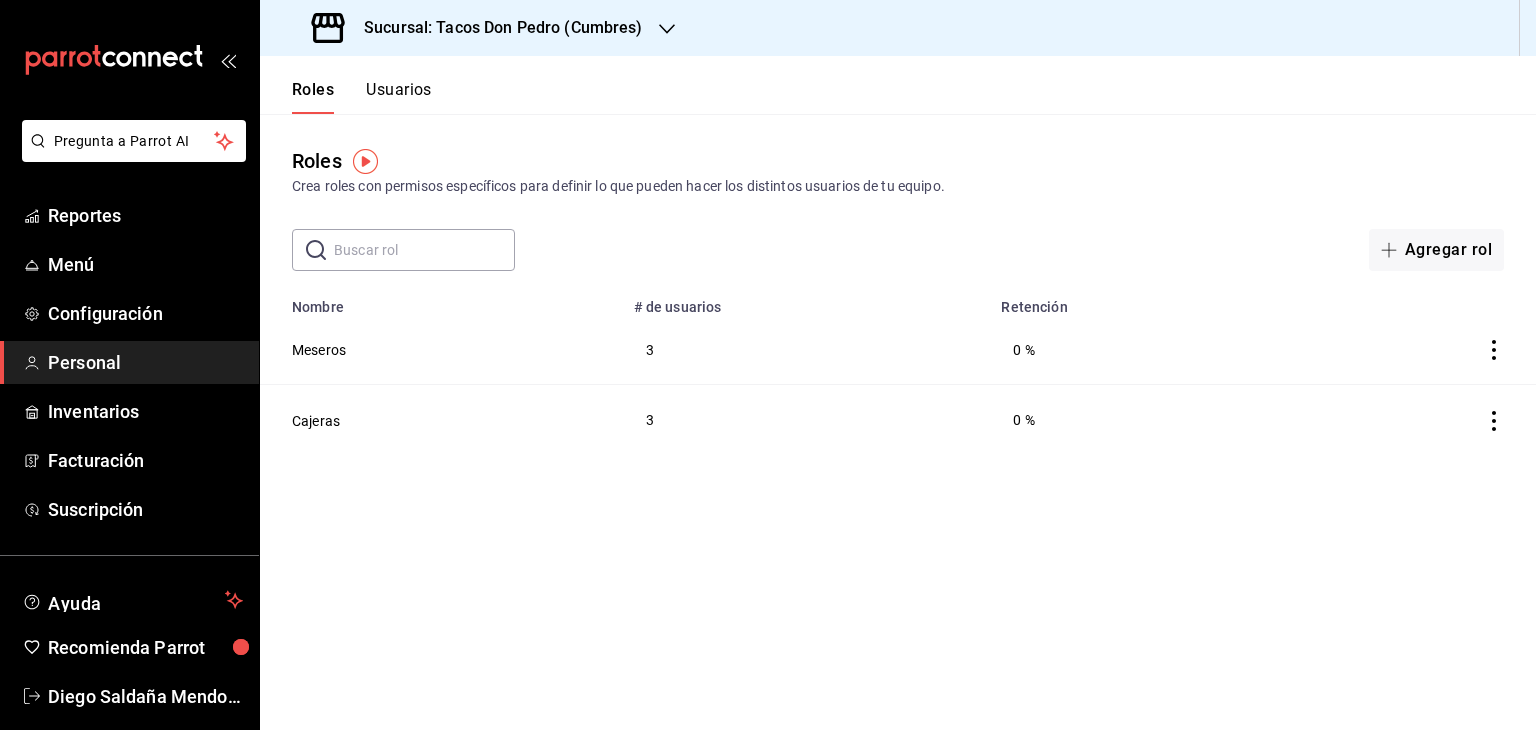 click 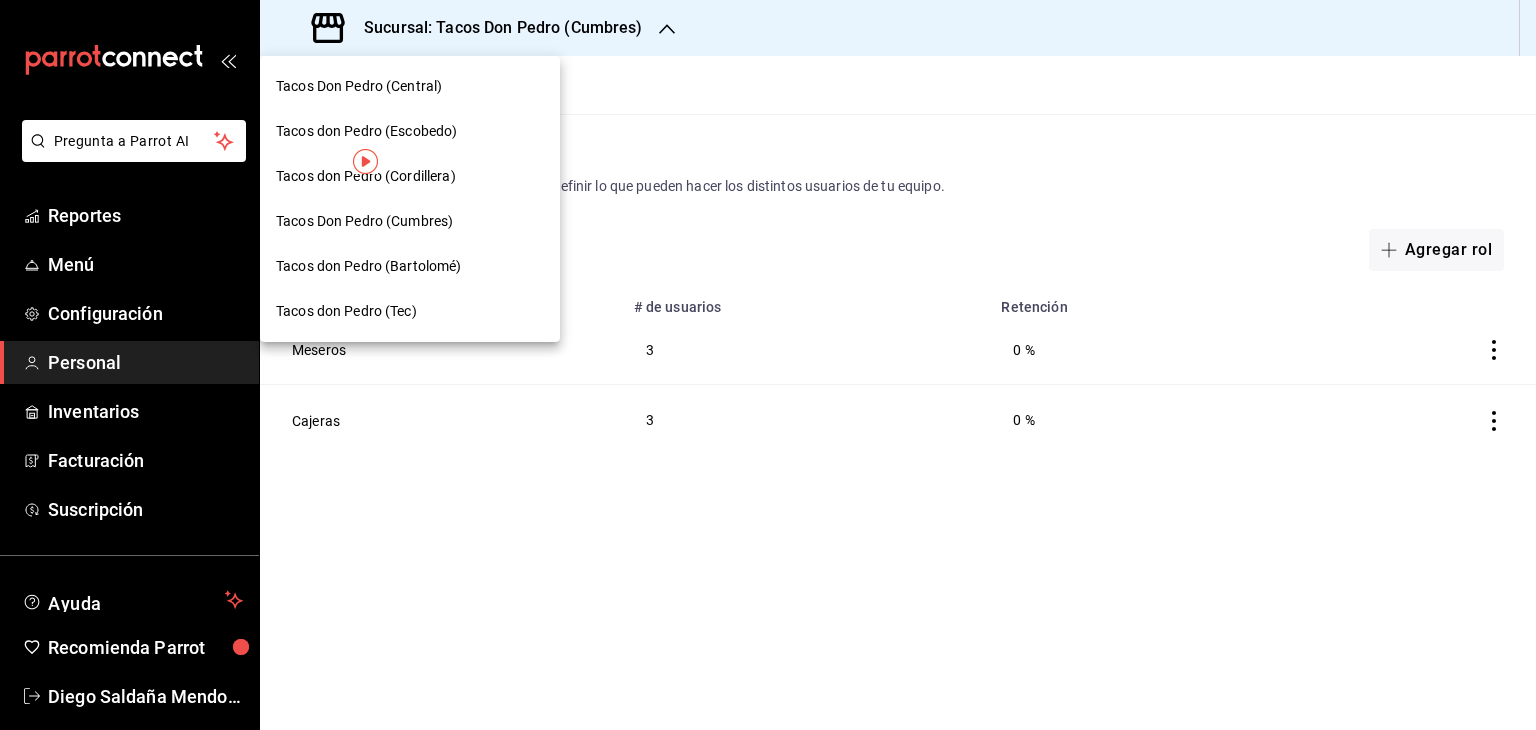 click on "Tacos don Pedro (Escobedo)" at bounding box center [366, 131] 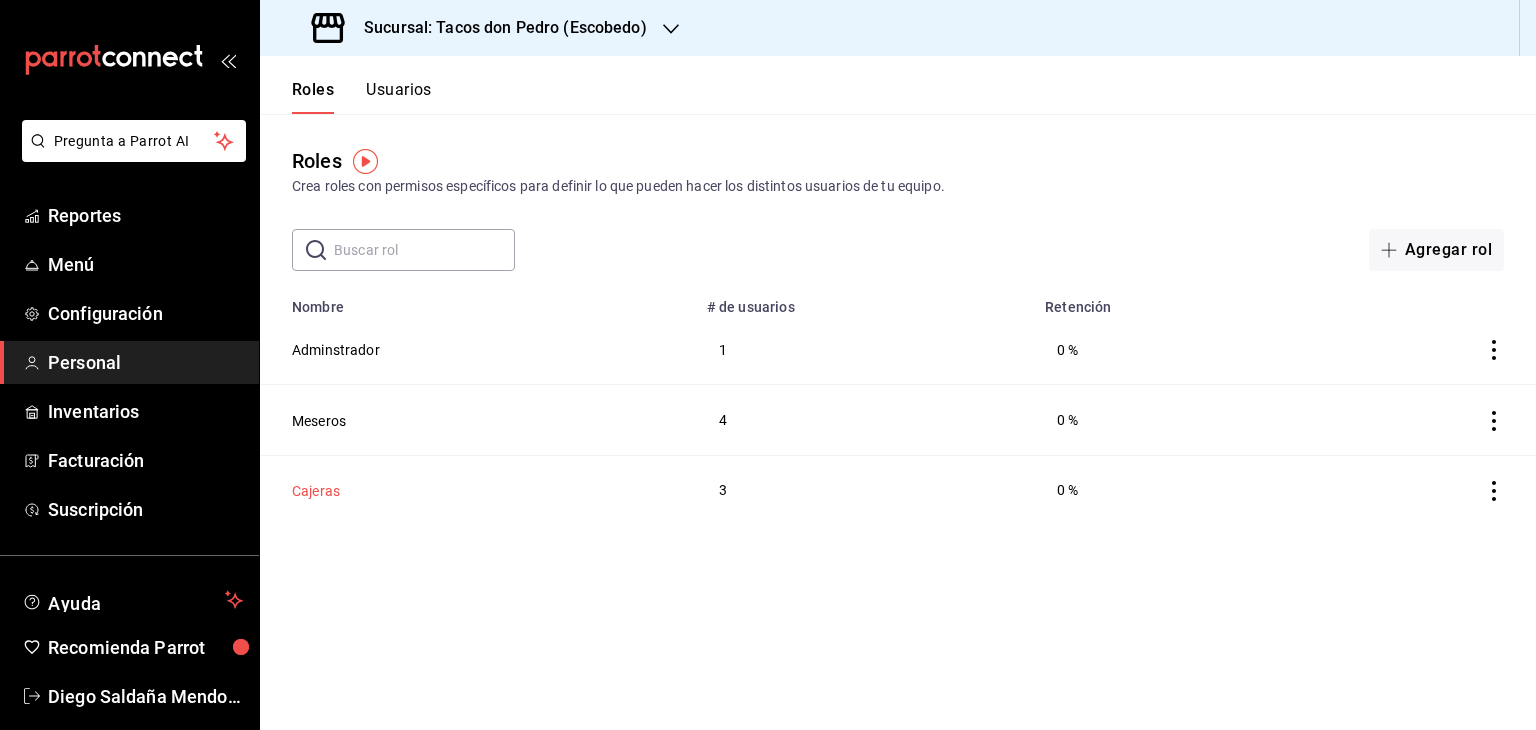 click on "Cajeras" at bounding box center [316, 491] 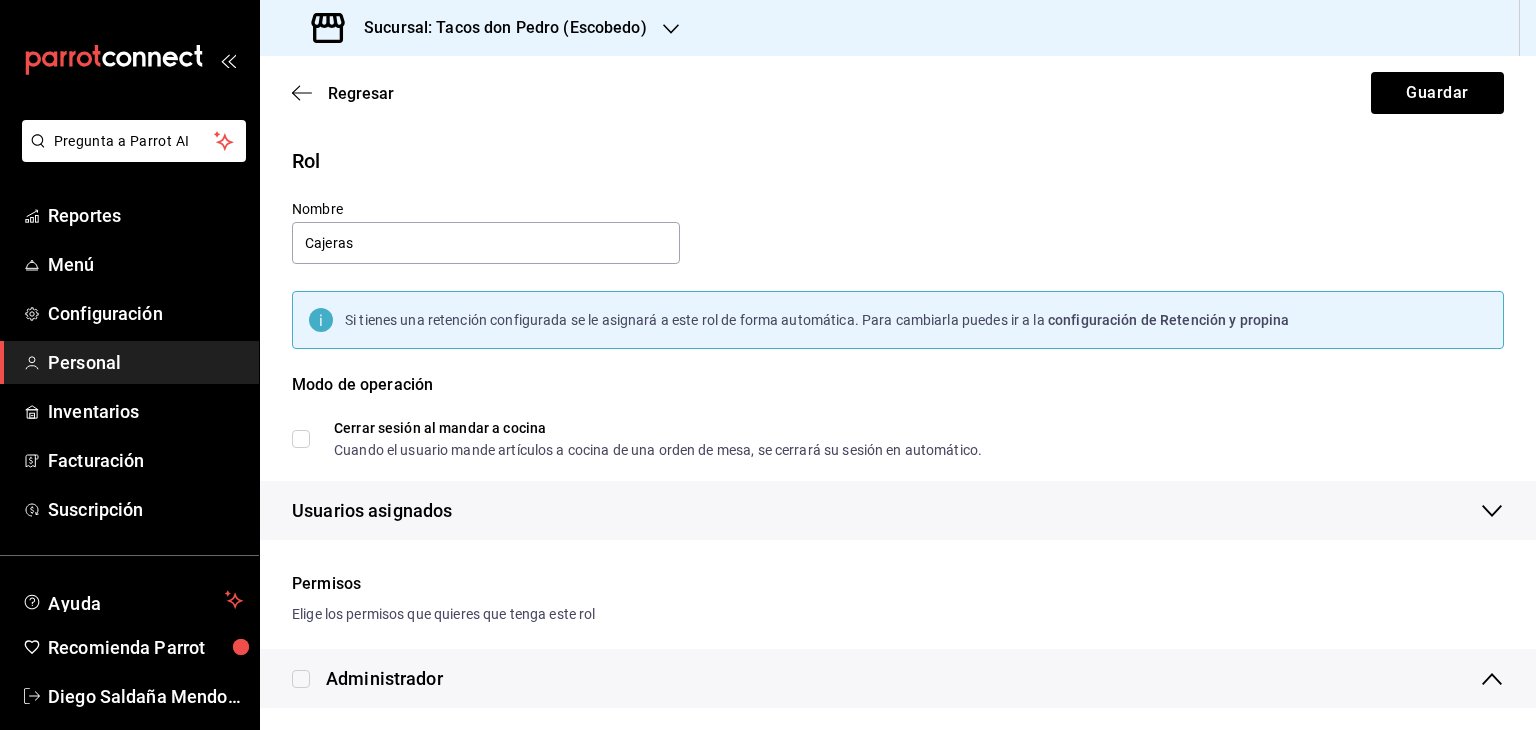 click on "Rol" at bounding box center [886, 149] 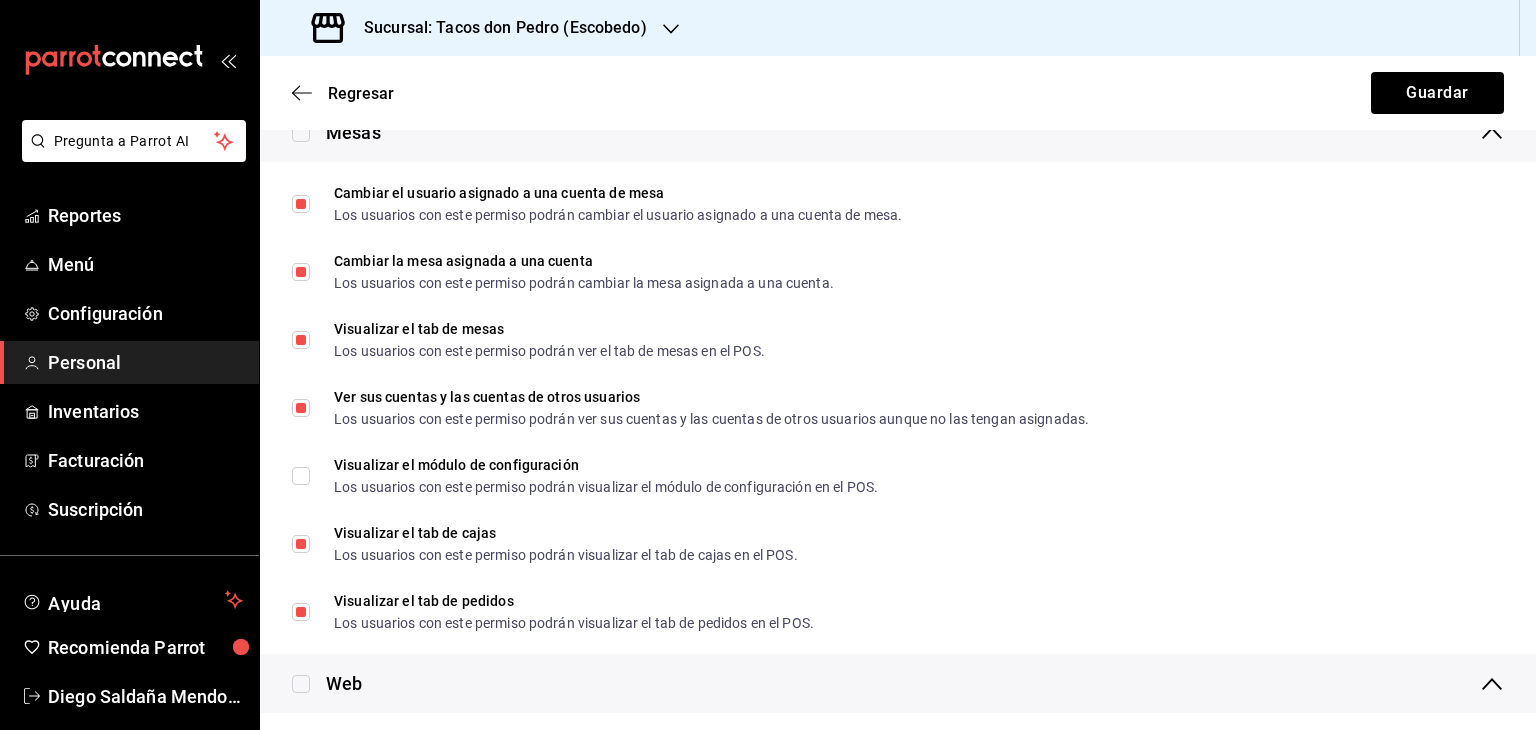 scroll, scrollTop: 800, scrollLeft: 0, axis: vertical 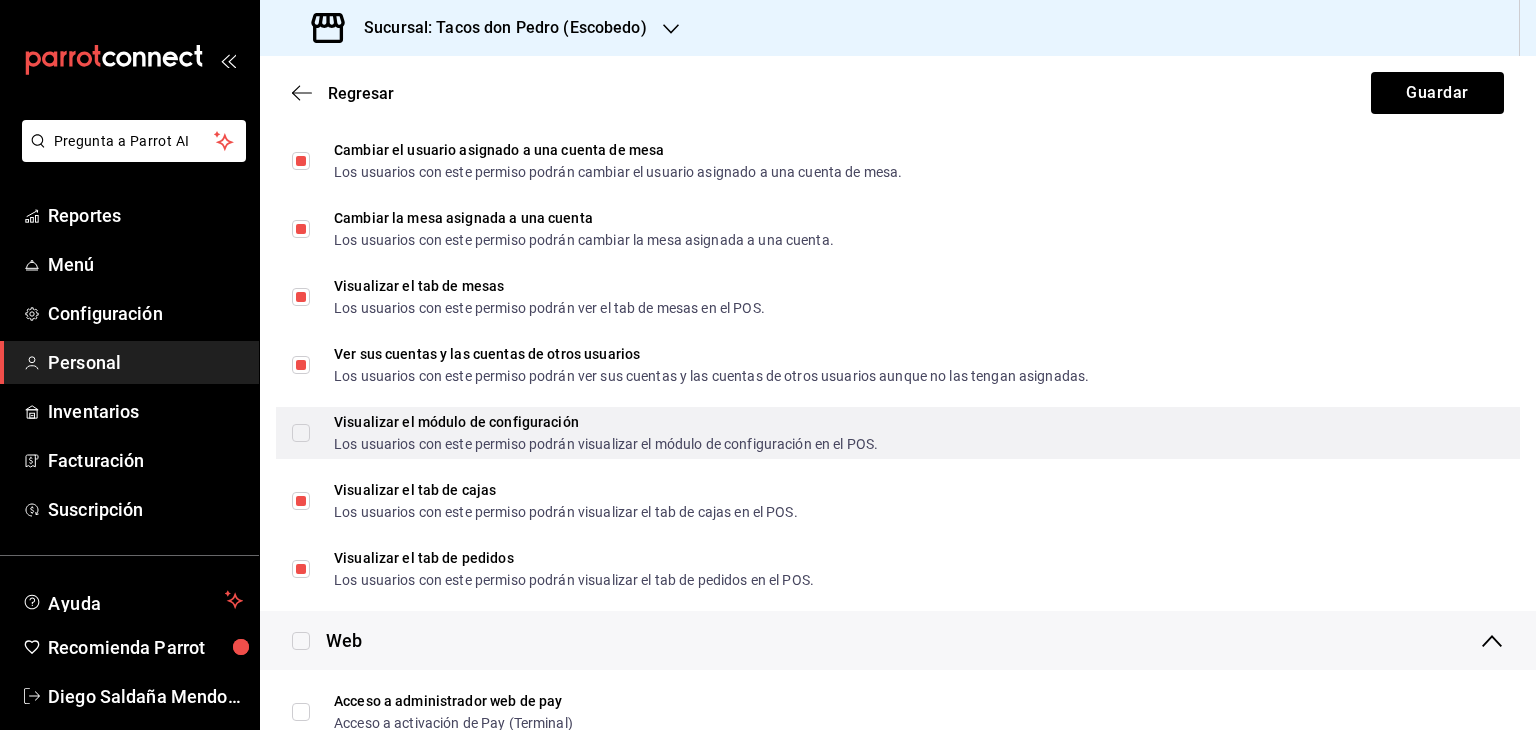 click on "Visualizar el módulo de configuración Los usuarios con este permiso podrán visualizar el módulo de configuración en el POS." at bounding box center [301, 433] 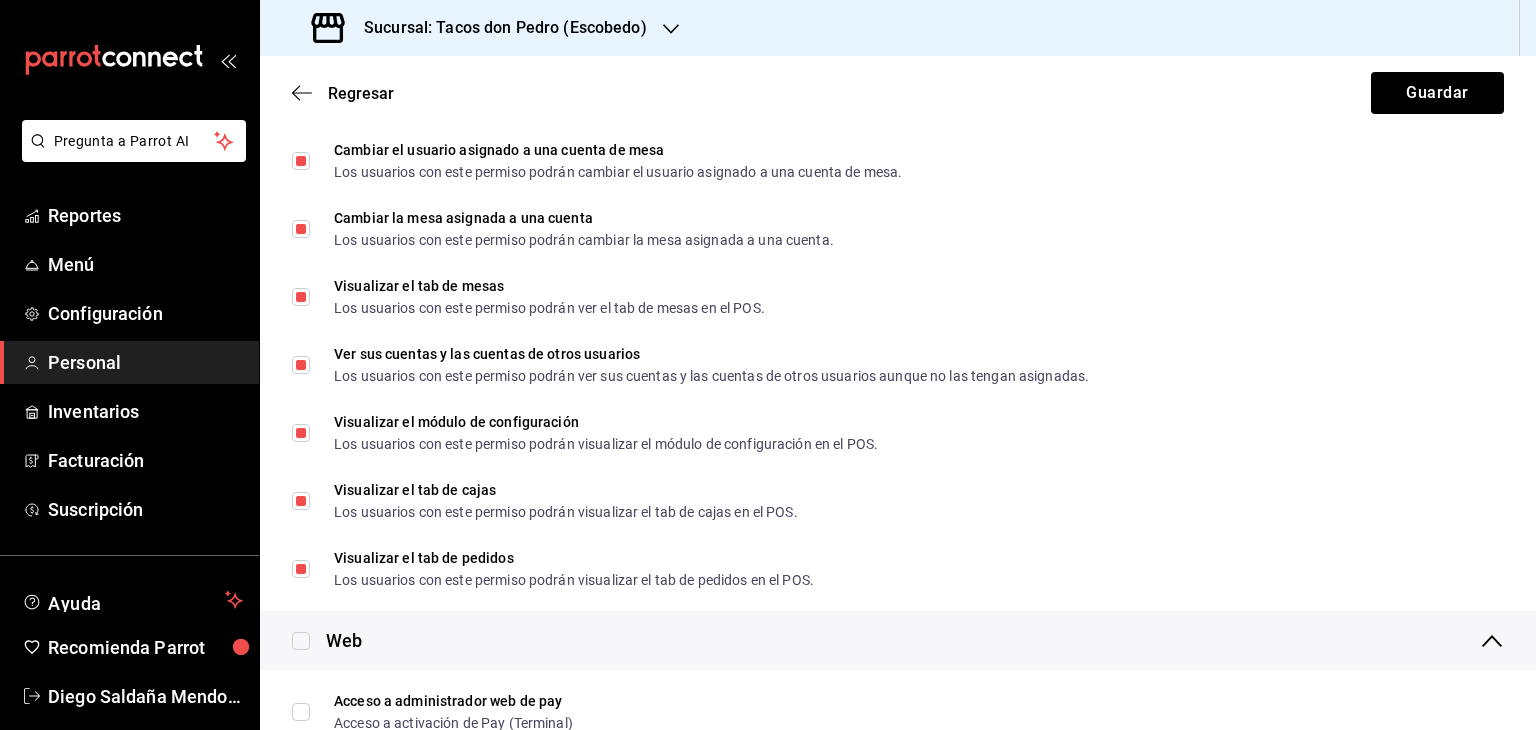 click on "Regresar Guardar" at bounding box center [898, 93] 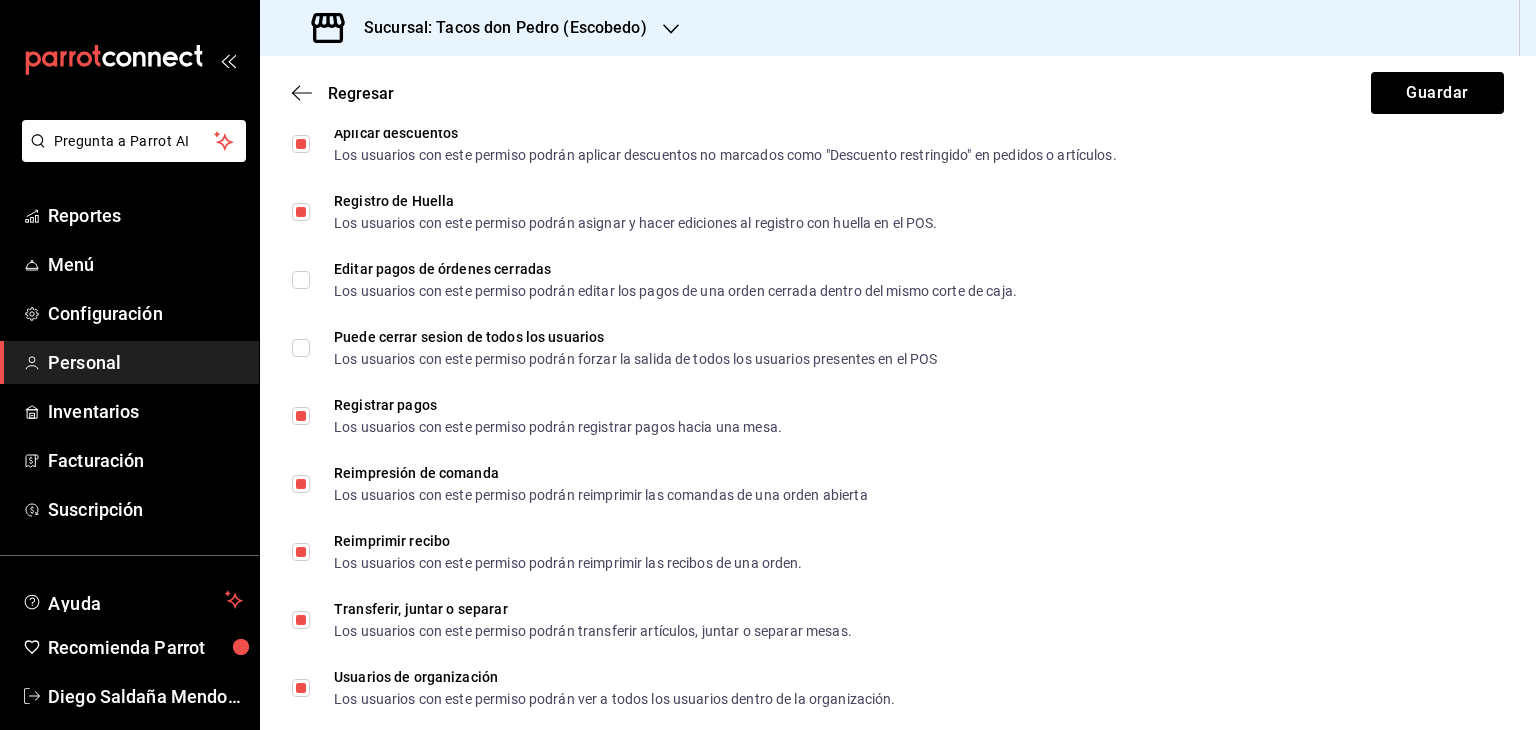 scroll, scrollTop: 3316, scrollLeft: 0, axis: vertical 